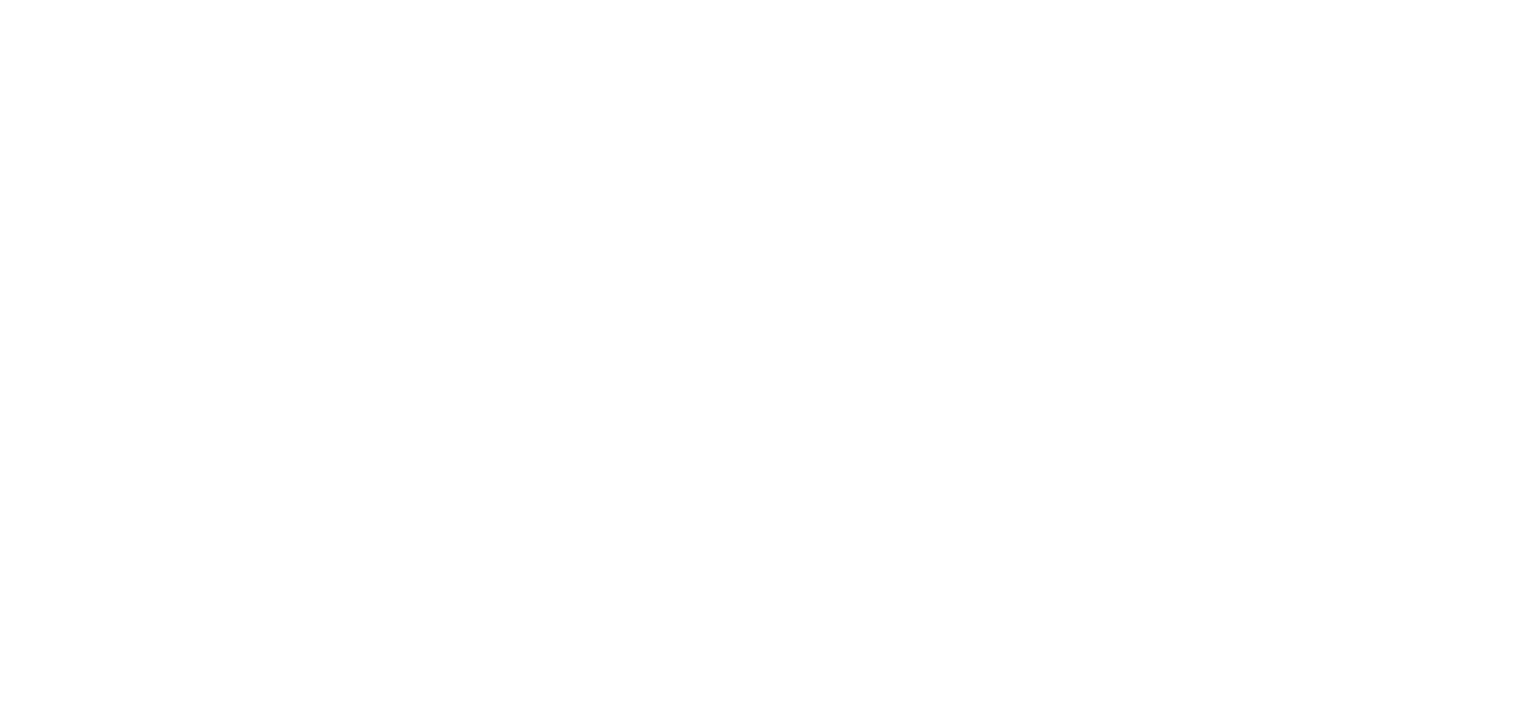 scroll, scrollTop: 0, scrollLeft: 0, axis: both 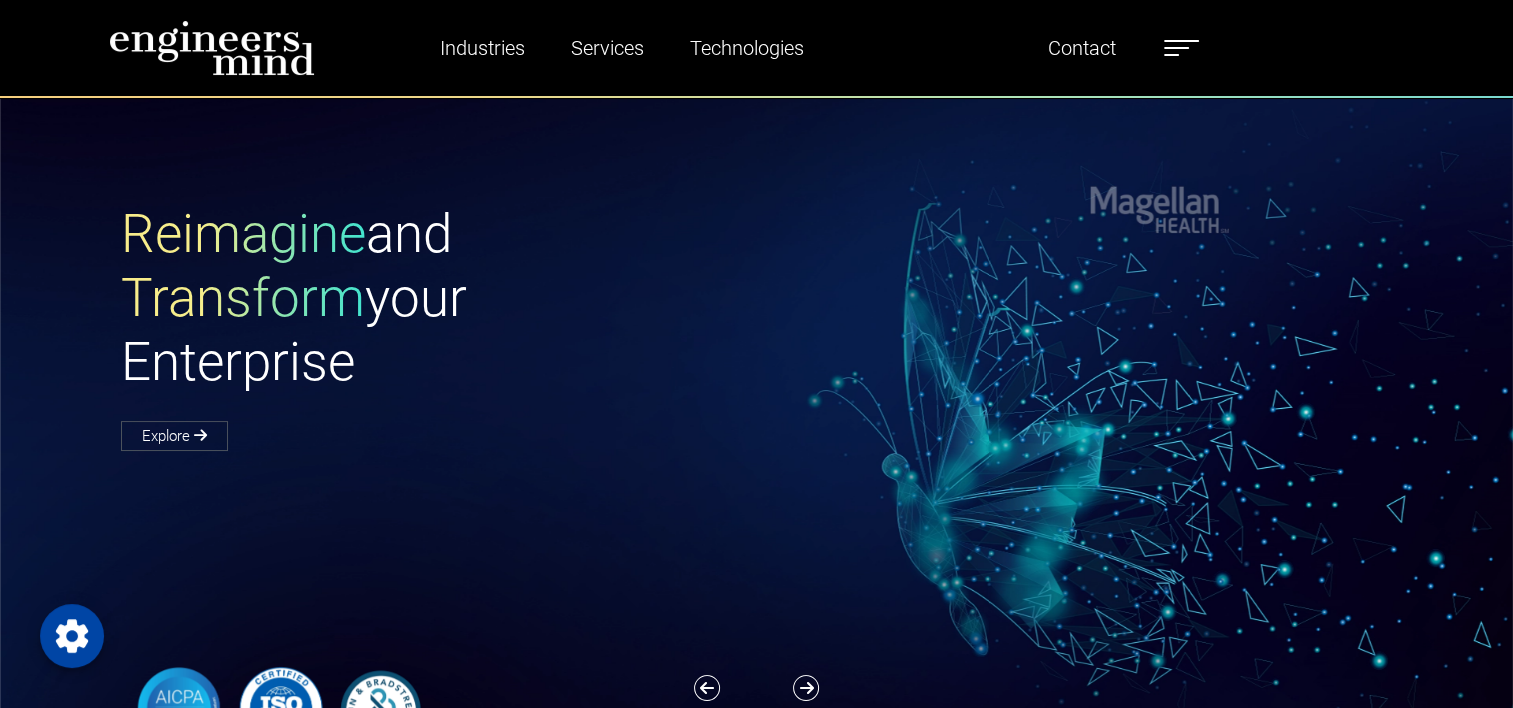 click at bounding box center (1181, 48) 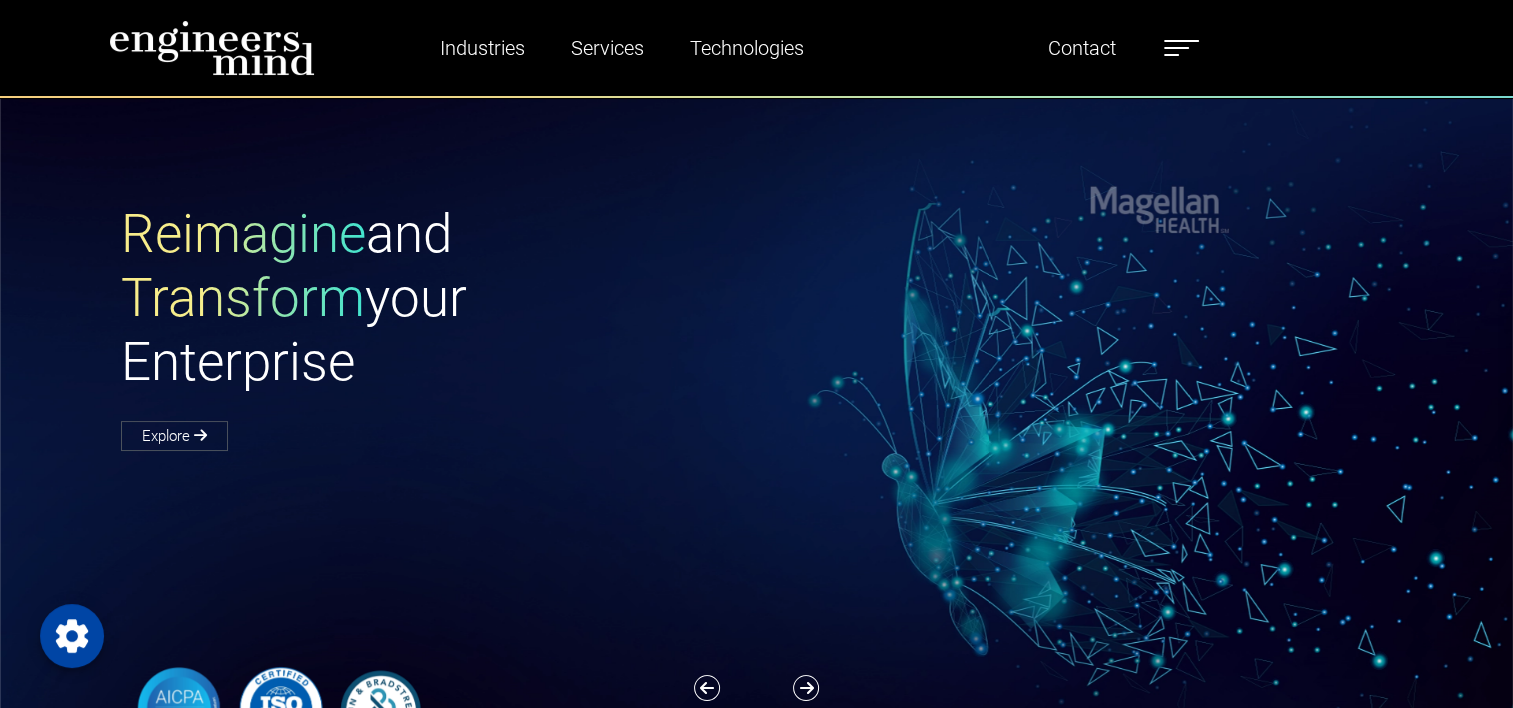 click at bounding box center (1747, 108) 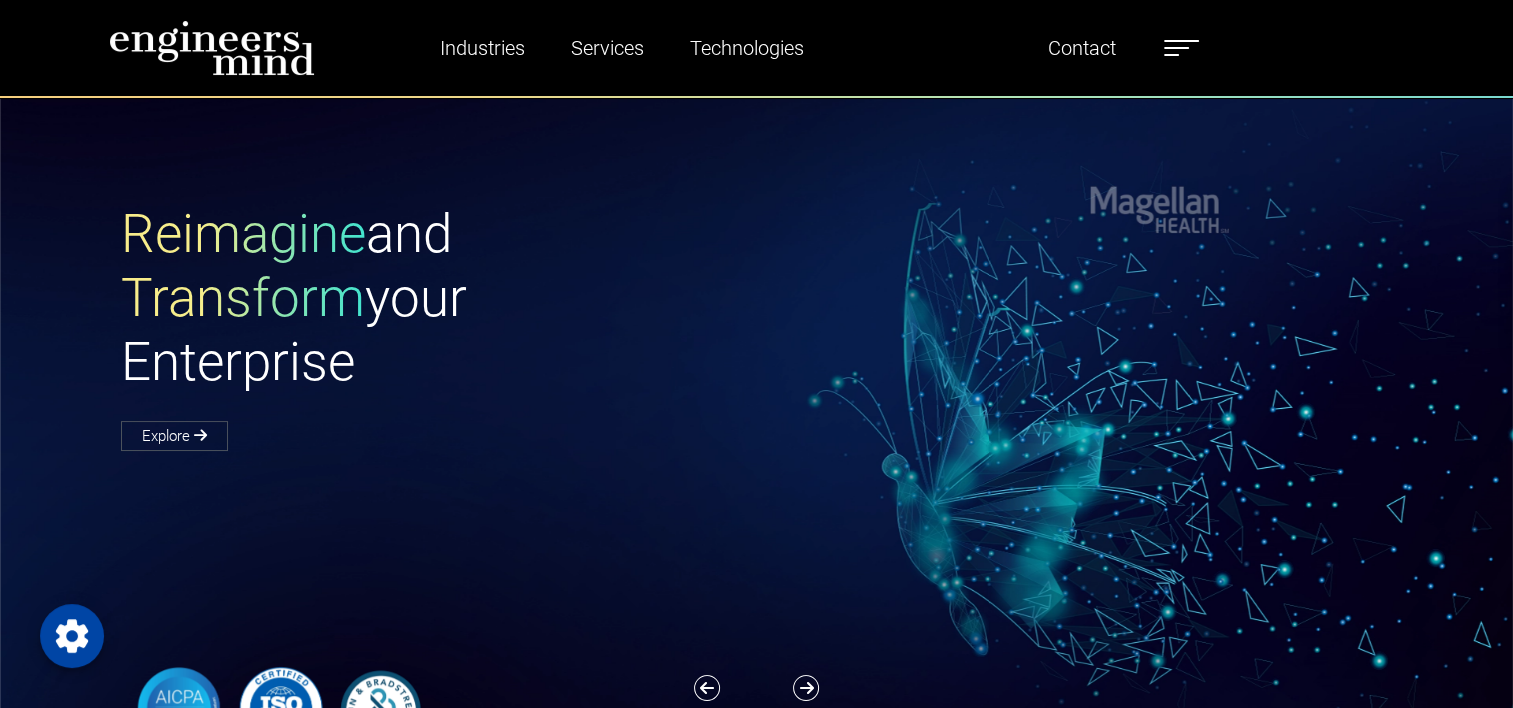 click on "Team" at bounding box center [1747, 212] 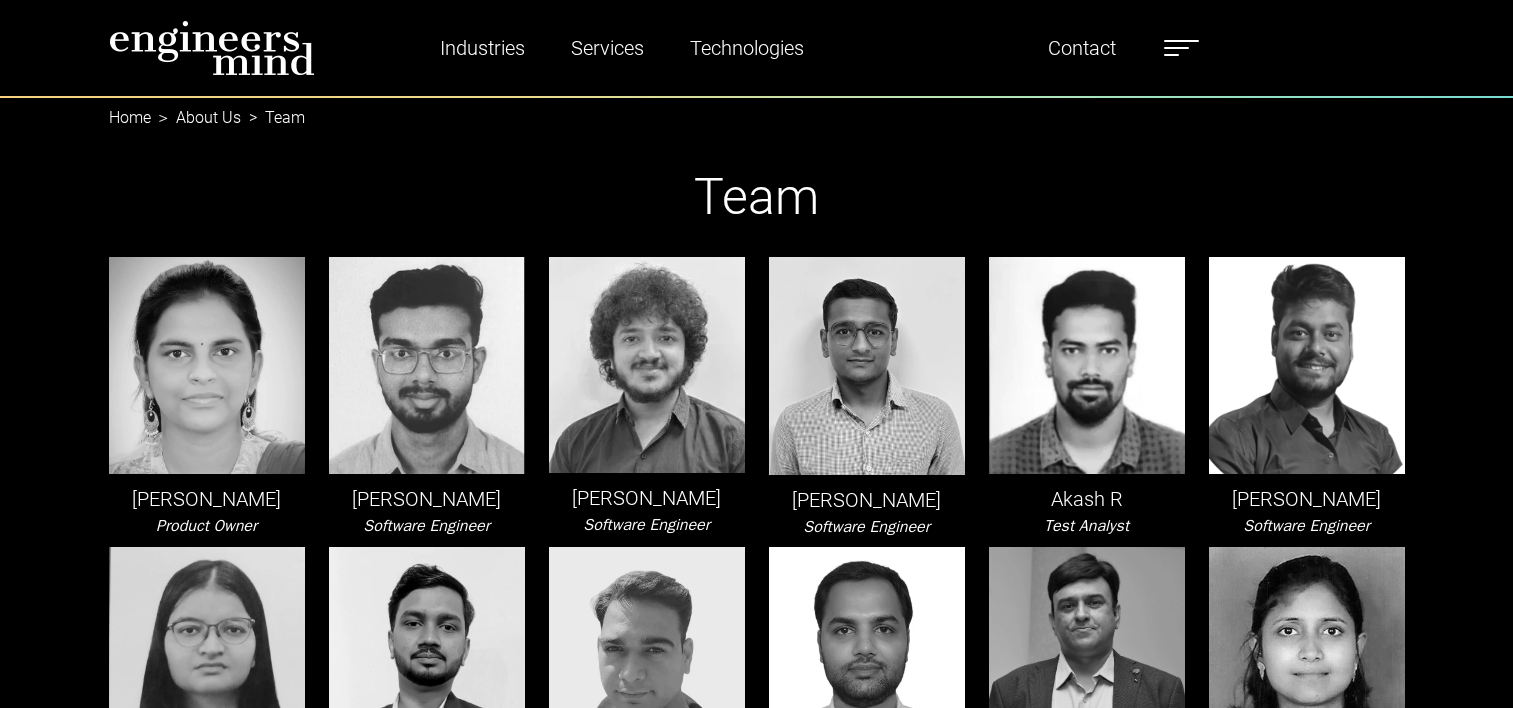 scroll, scrollTop: 0, scrollLeft: 0, axis: both 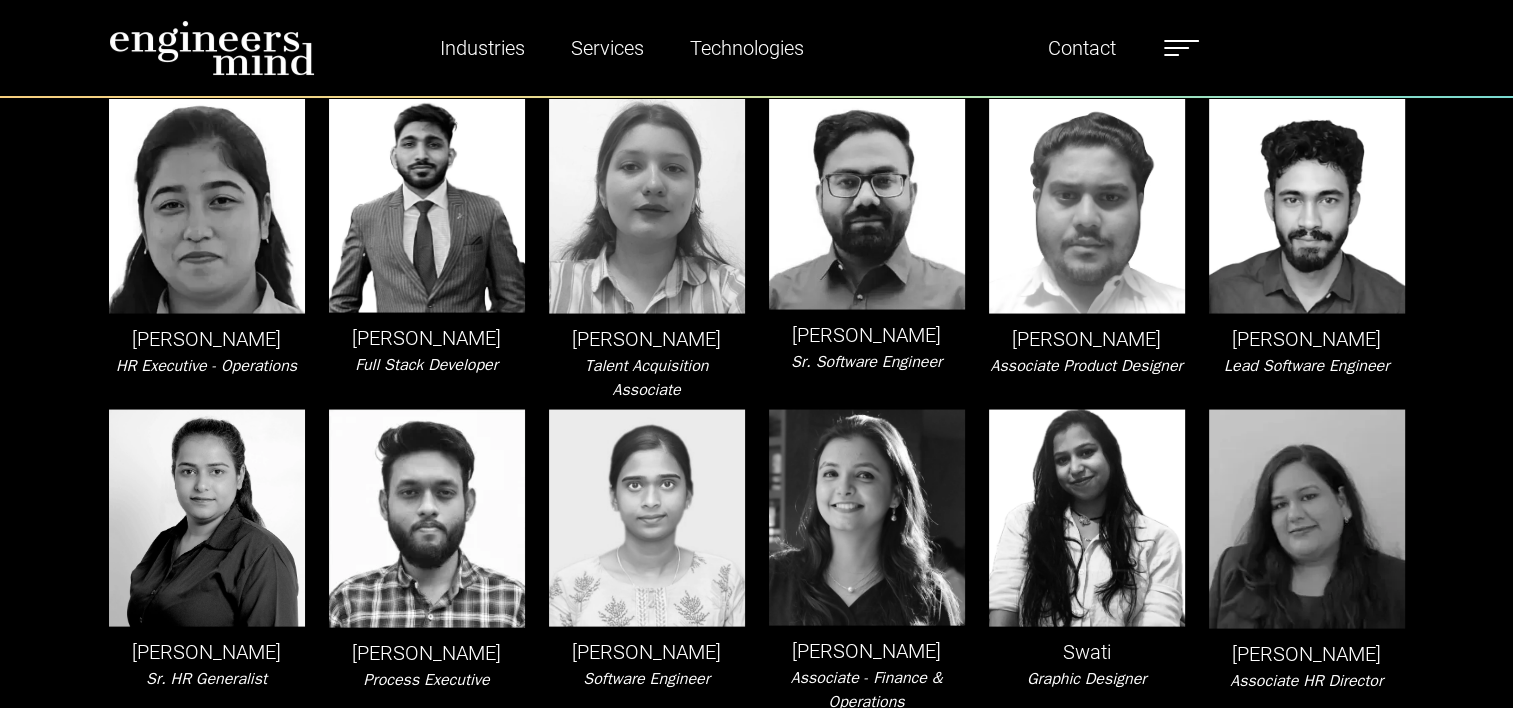 click at bounding box center [1307, 519] 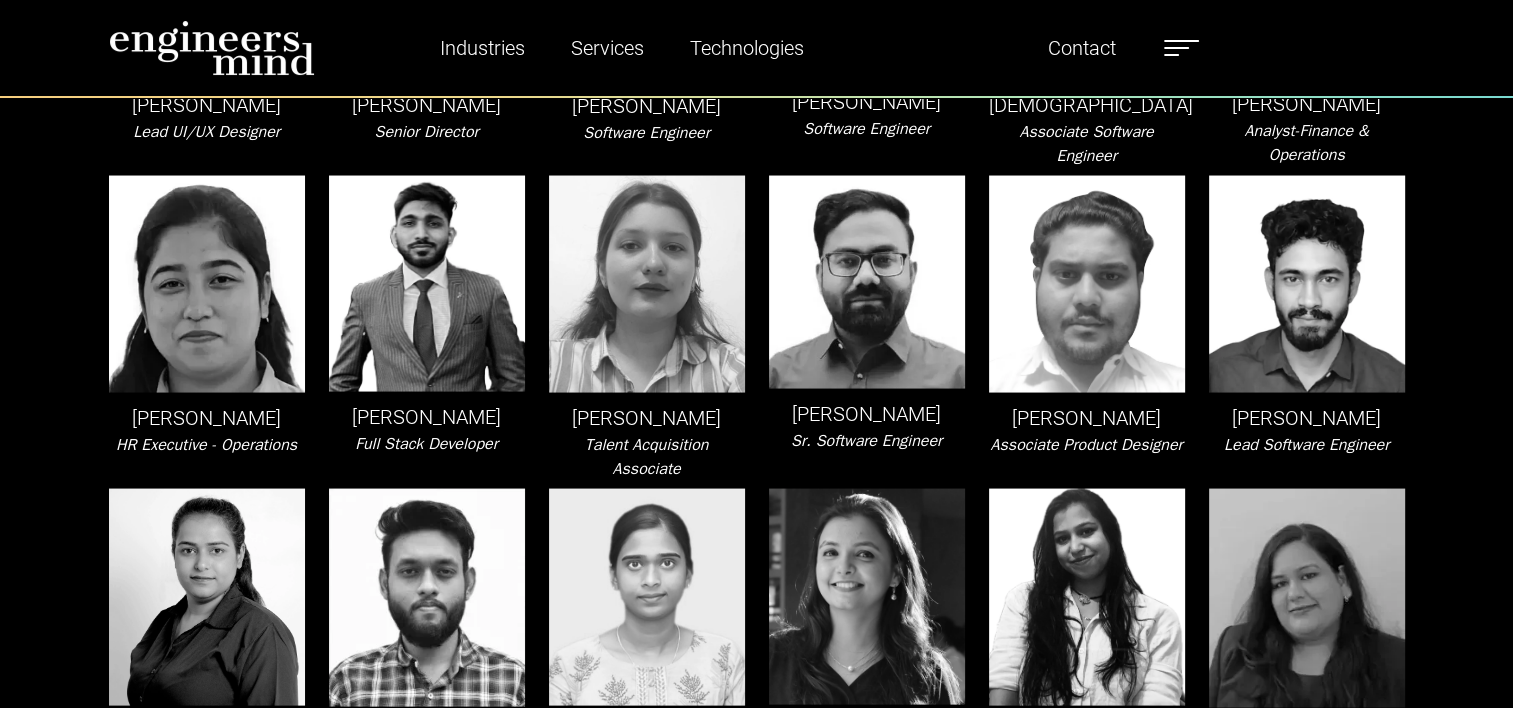 scroll, scrollTop: 3843, scrollLeft: 0, axis: vertical 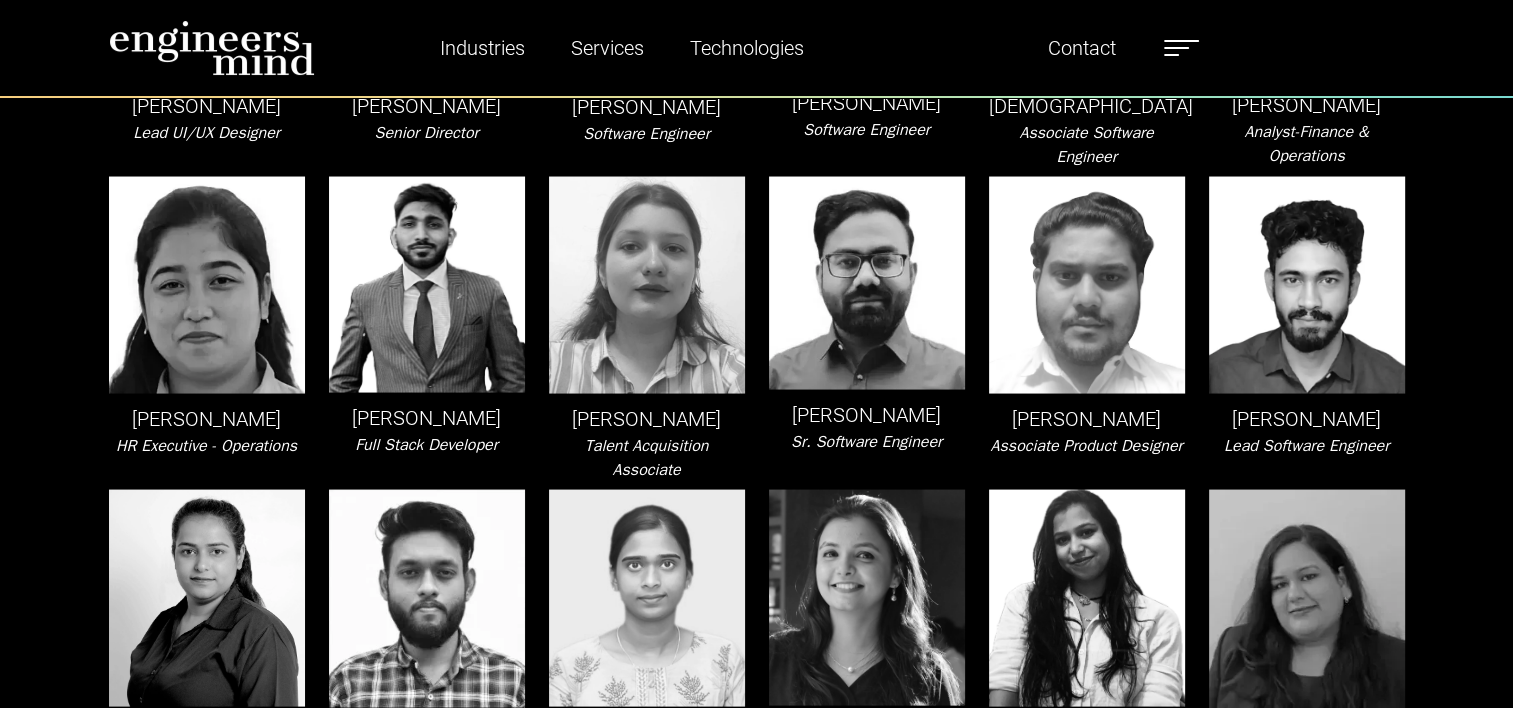 click at bounding box center [1307, 599] 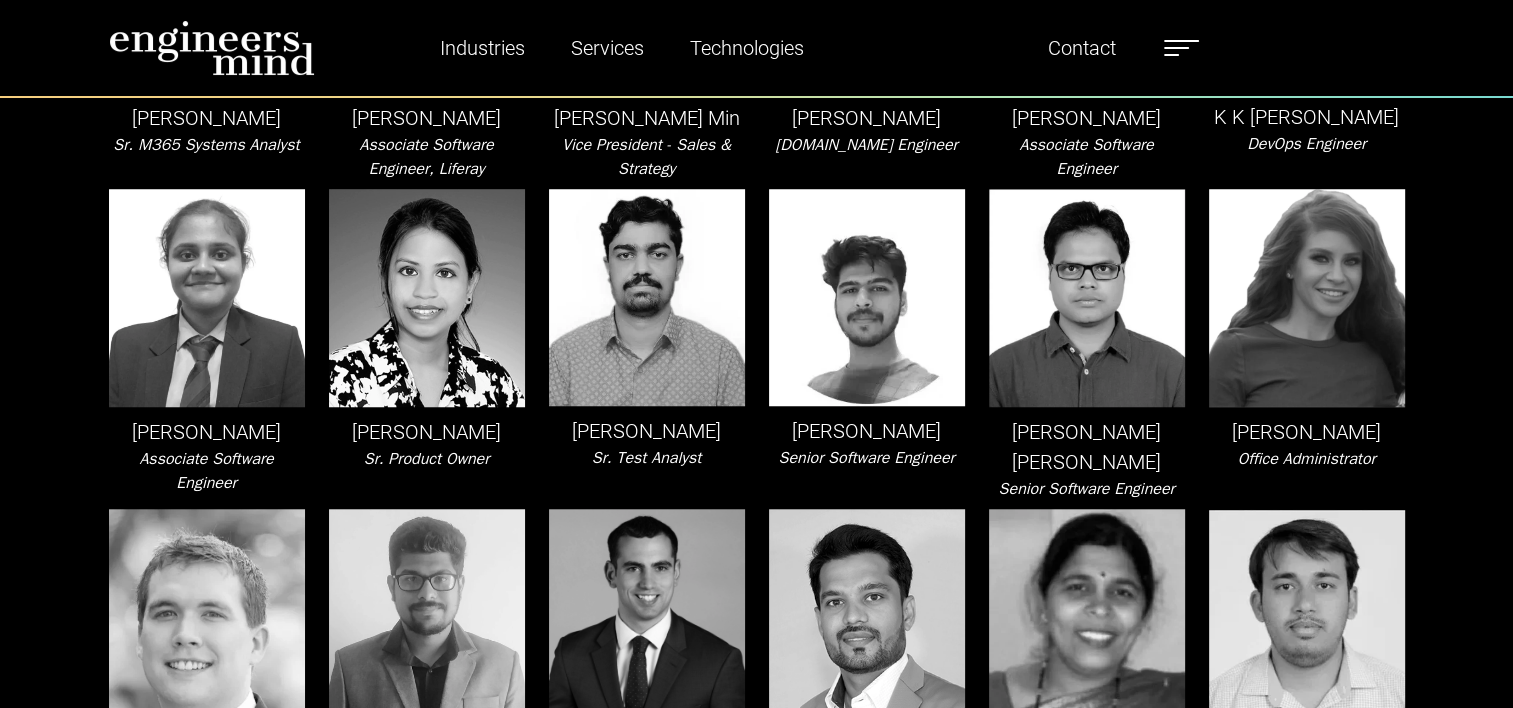 scroll, scrollTop: 0, scrollLeft: 0, axis: both 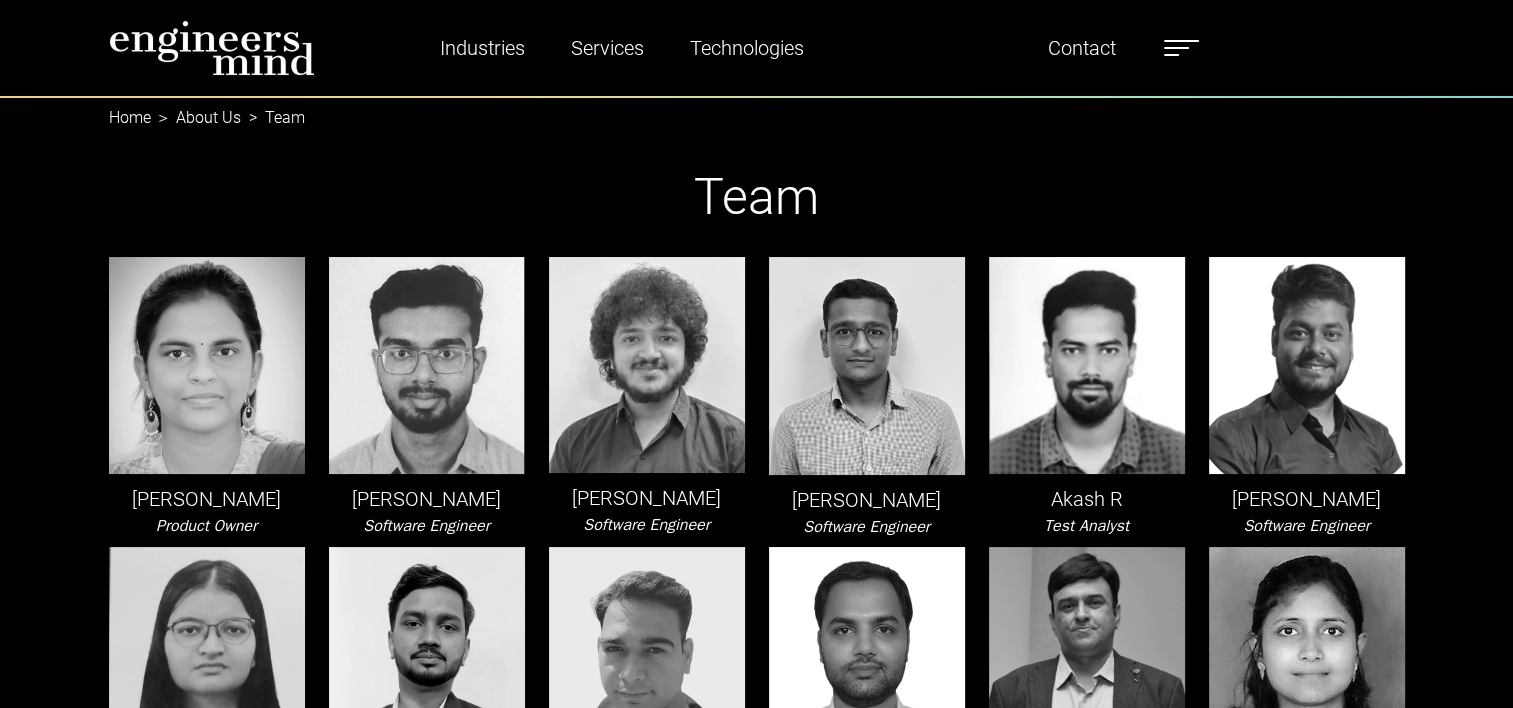 click on "Industries Financial Services Healthcare Manufacturing Services Digital Transformation AI & Data Staffing Managed IT Services  Managed Security Services & Certifications Digital Analytics Enablement Services Technologies Liferay Salesforce Full Stack DevOps Industries Financial Services Healthcare Manufacturing Services Digital Transformation AI & Data Staffing Managed IT Services  Managed Security Services & Certifications Digital Analytics Enablement Services Technologies Liferay Salesforce Full Stack DevOps About Us Team Alliances Careers Resources Blogs News Testimonials Contact About Us Team Alliances Careers Resources Blogs News Testimonials   Contact" at bounding box center (796, 48) 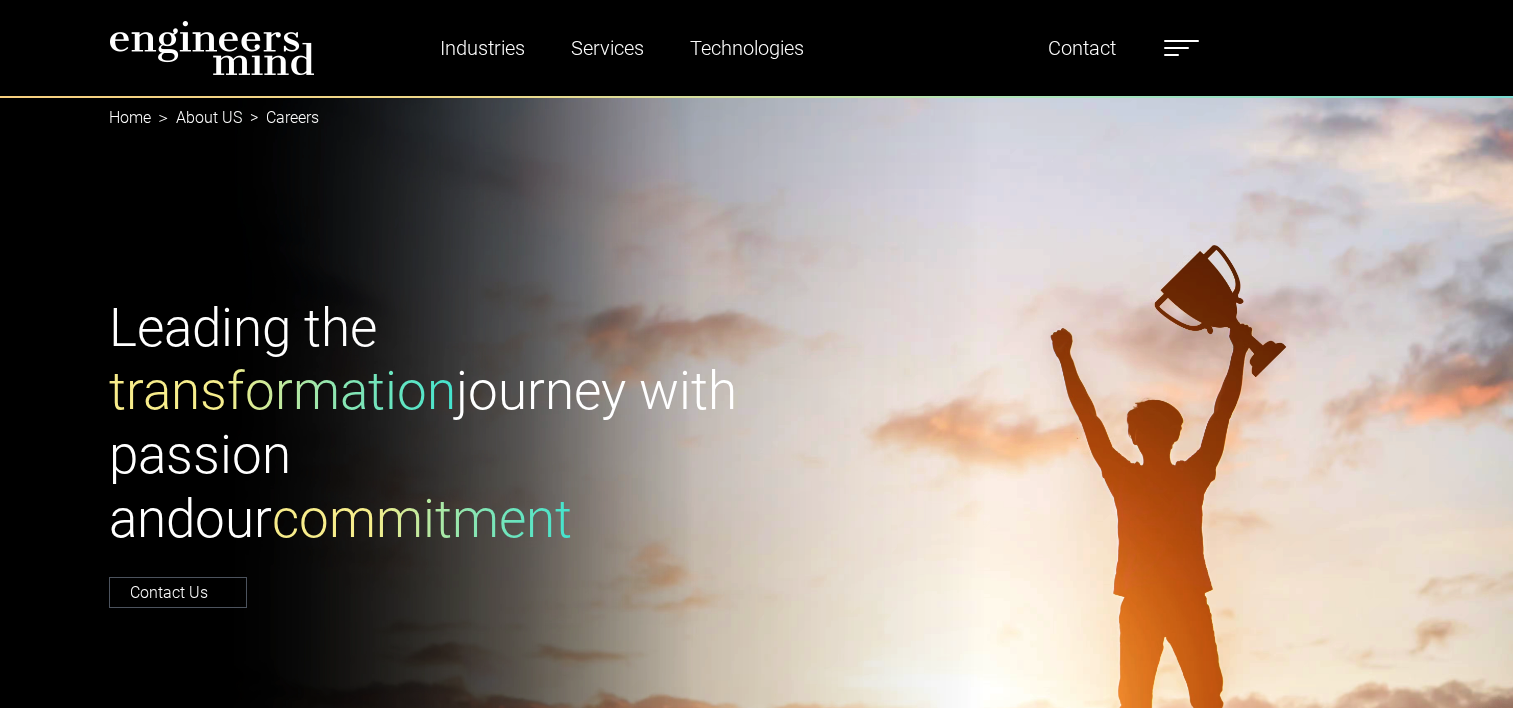 scroll, scrollTop: 0, scrollLeft: 0, axis: both 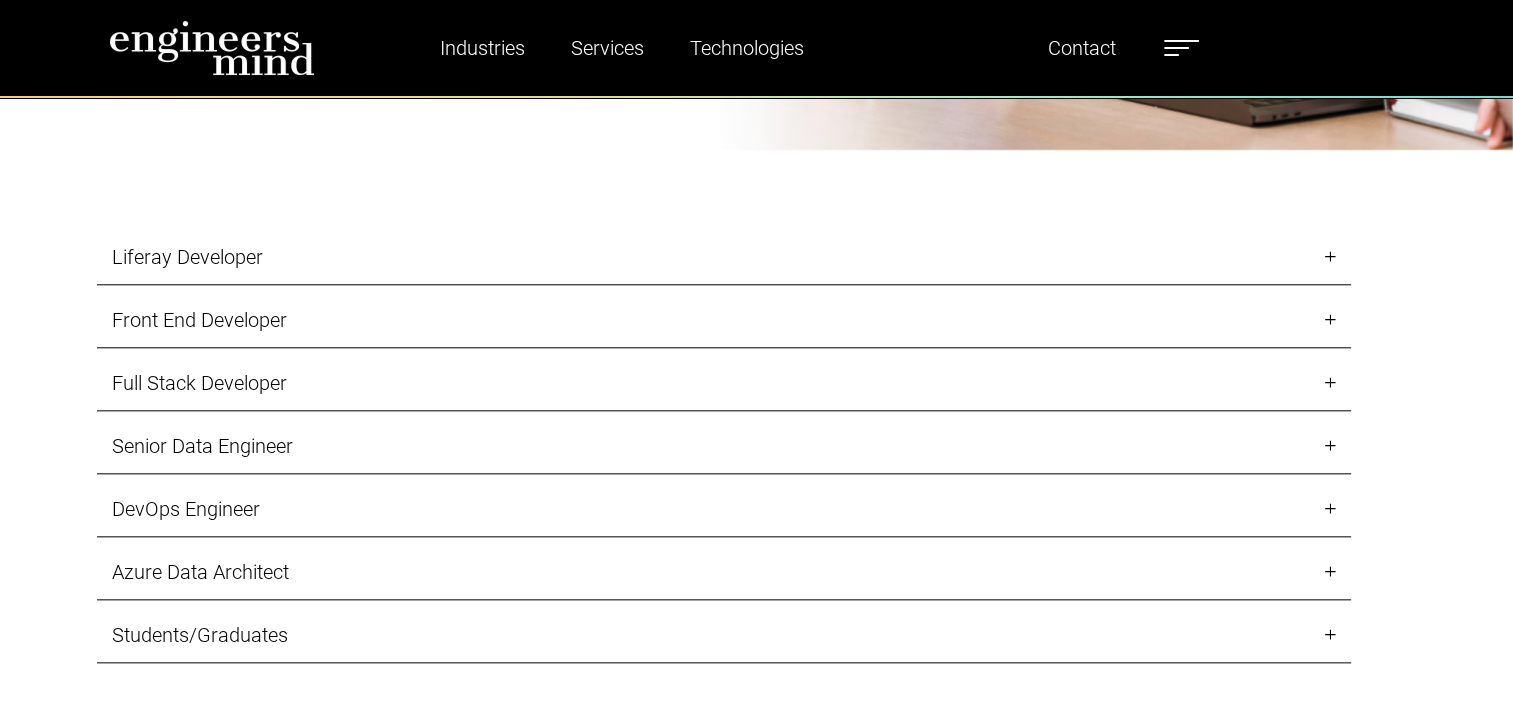 click on "Front End Developer" at bounding box center (724, 320) 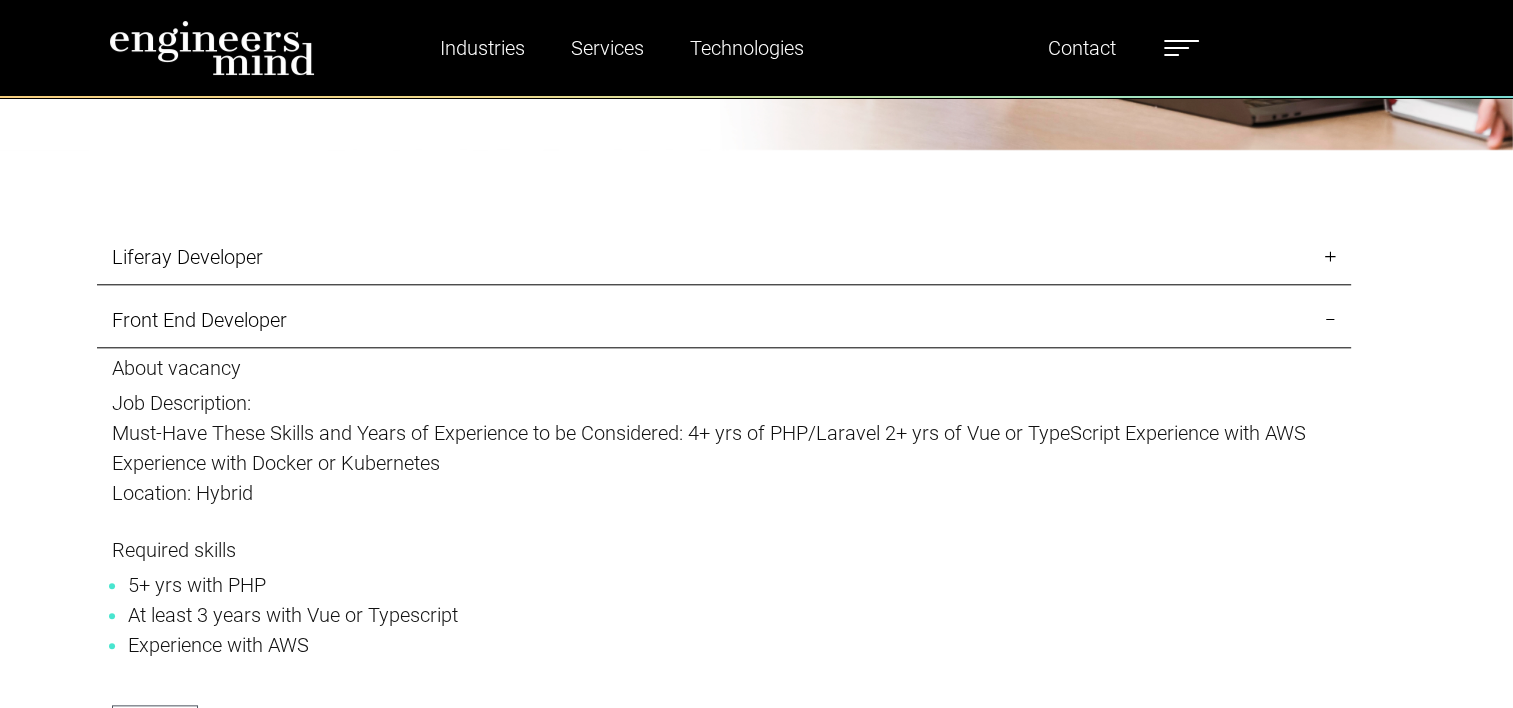 click on "Liferay Developer" at bounding box center [724, 257] 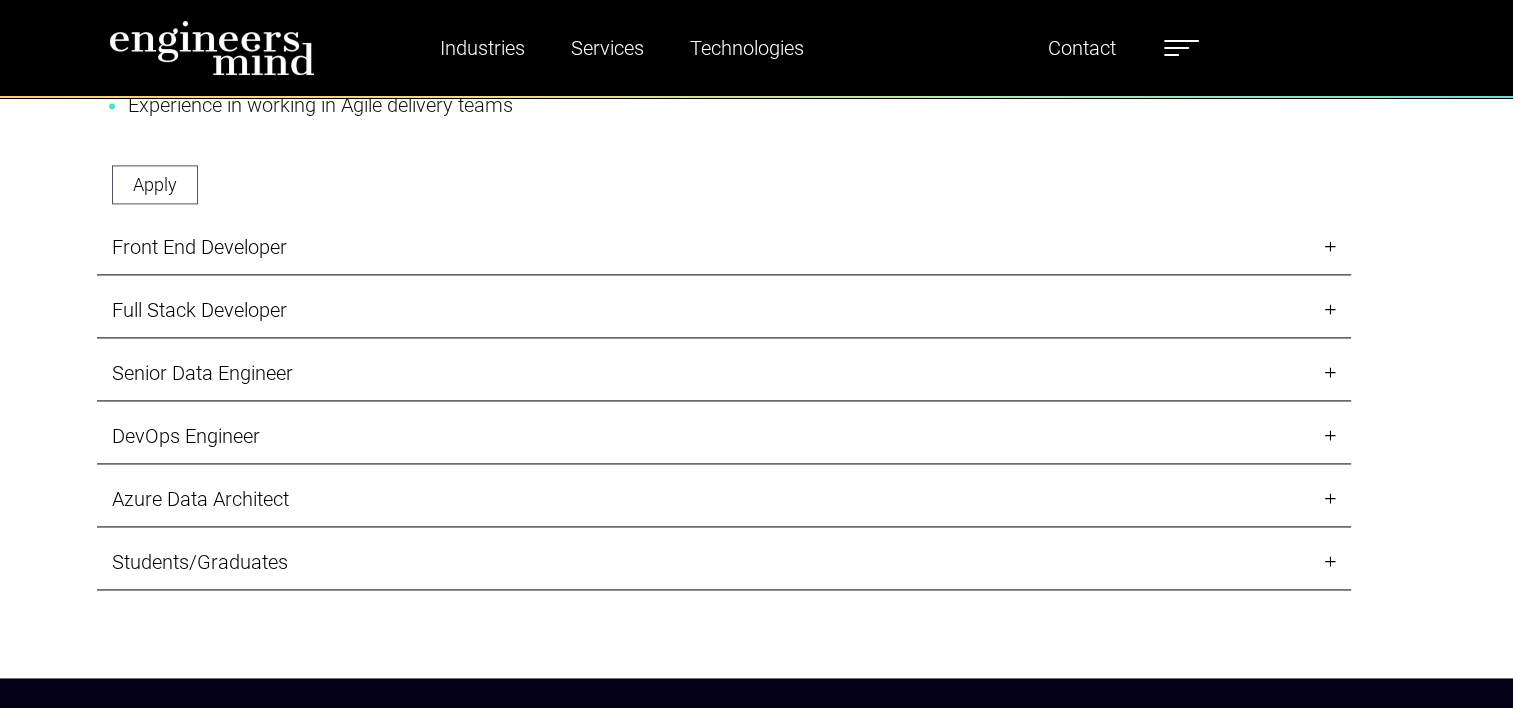 scroll, scrollTop: 2772, scrollLeft: 0, axis: vertical 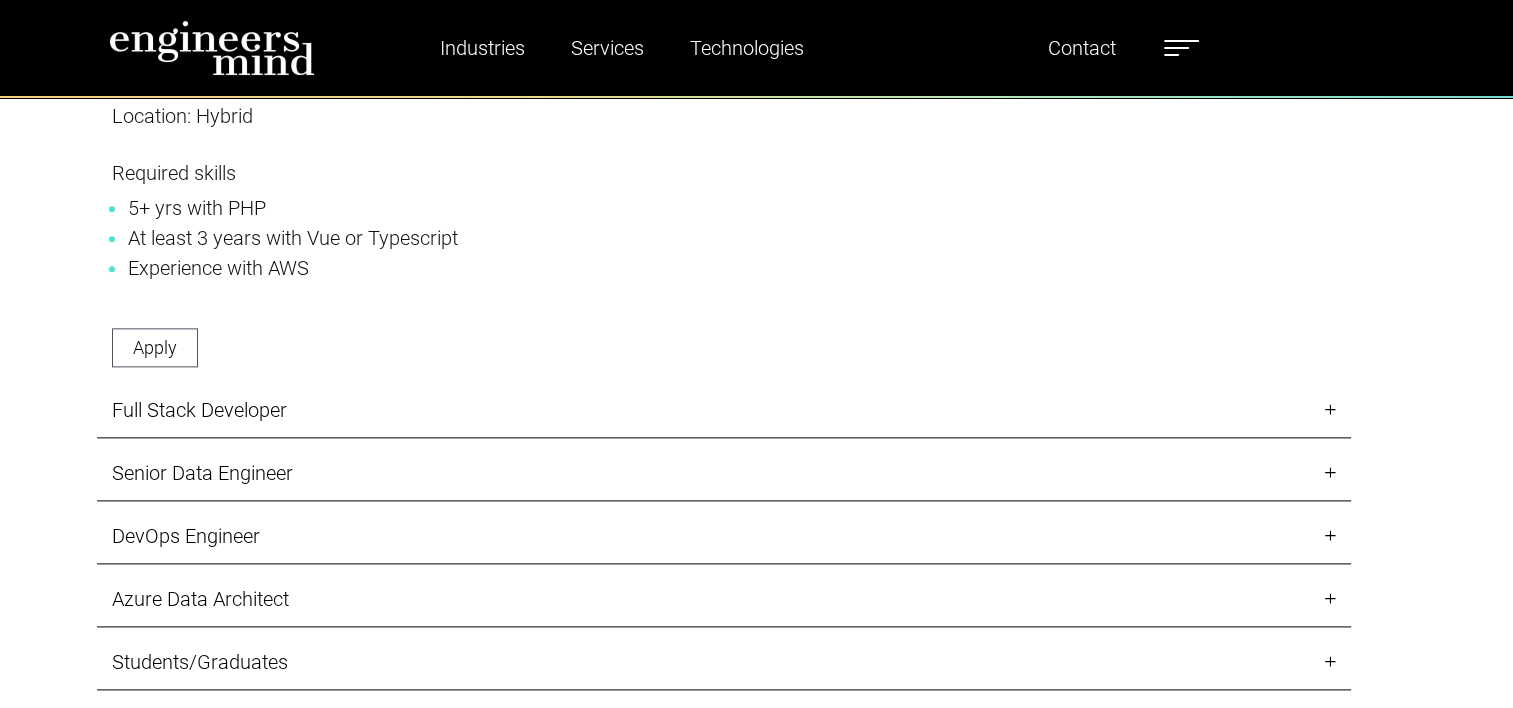 click on "Full Stack Developer" at bounding box center [724, 410] 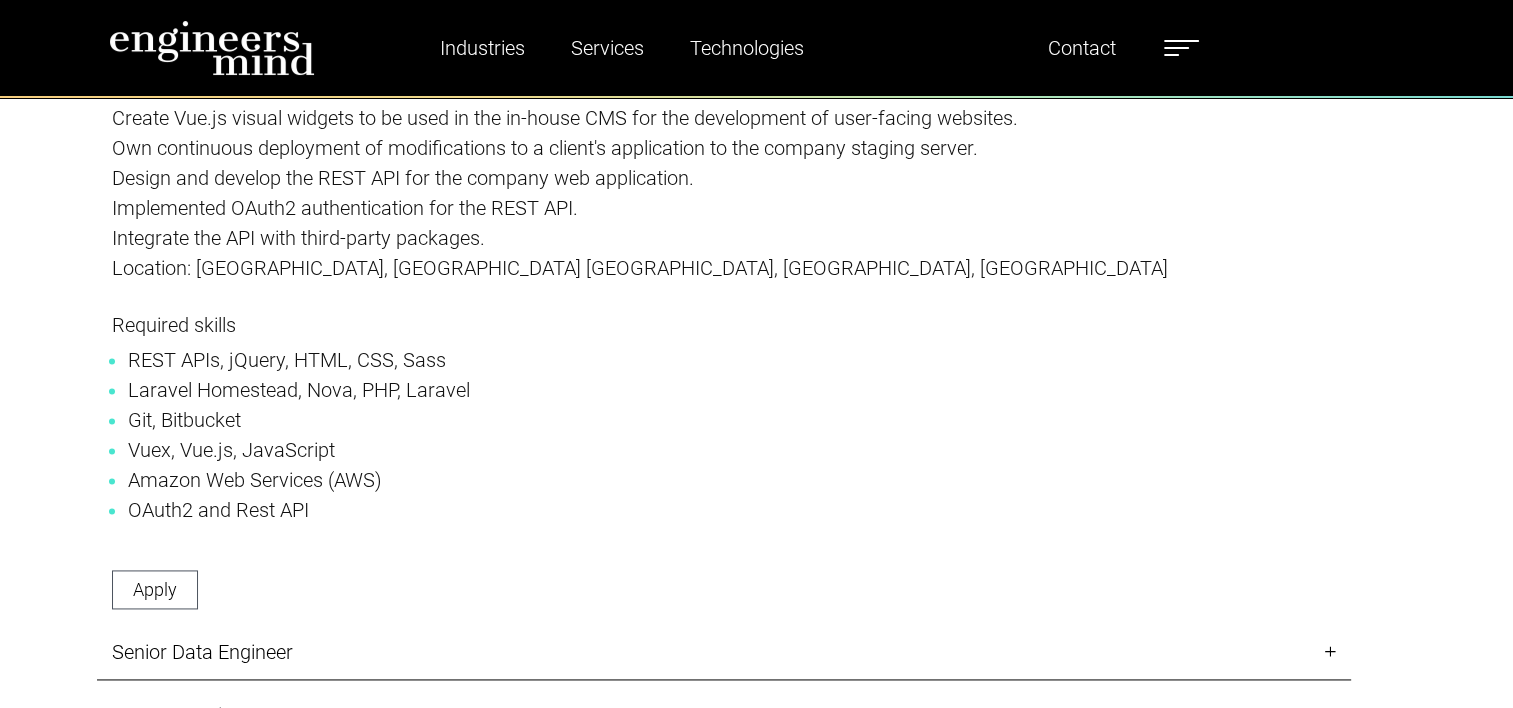 scroll, scrollTop: 2672, scrollLeft: 0, axis: vertical 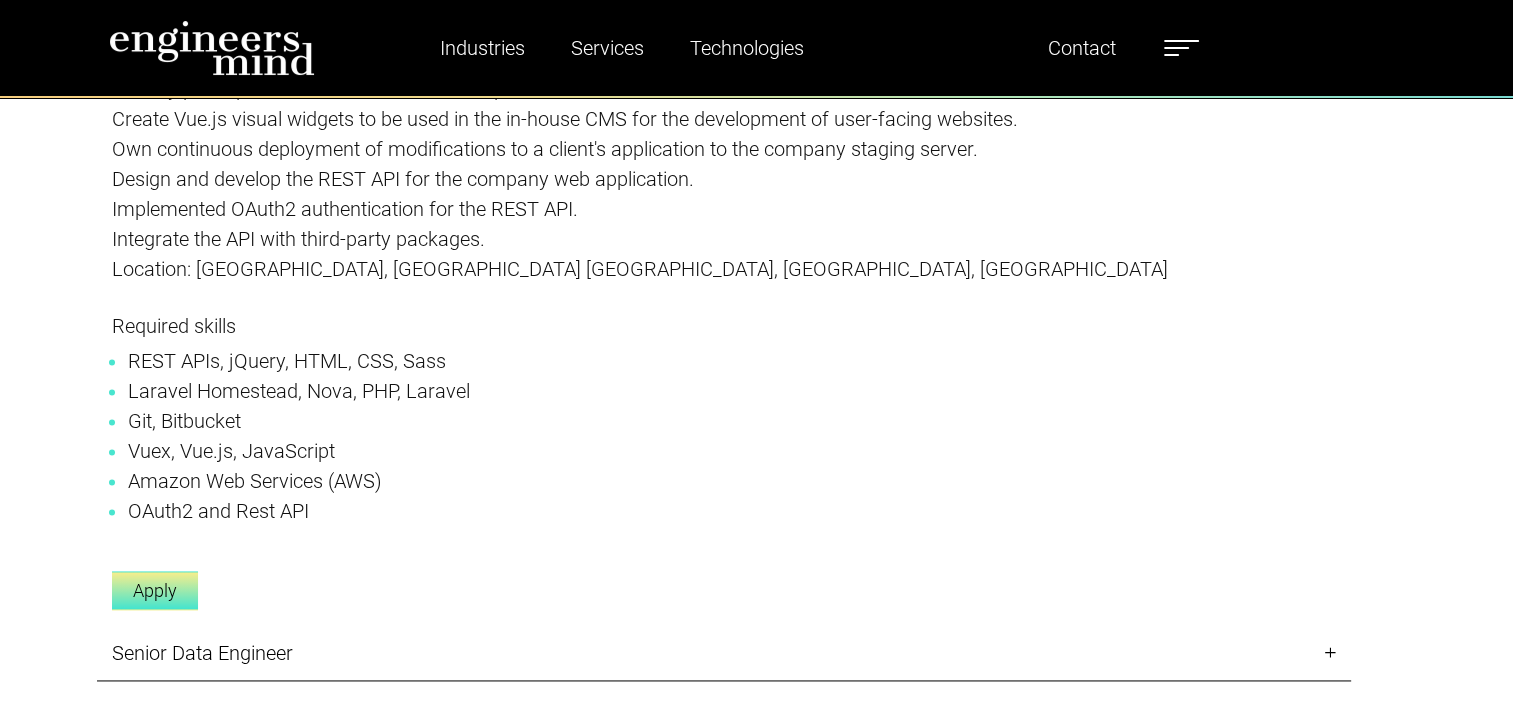 click on "Apply" at bounding box center (155, 590) 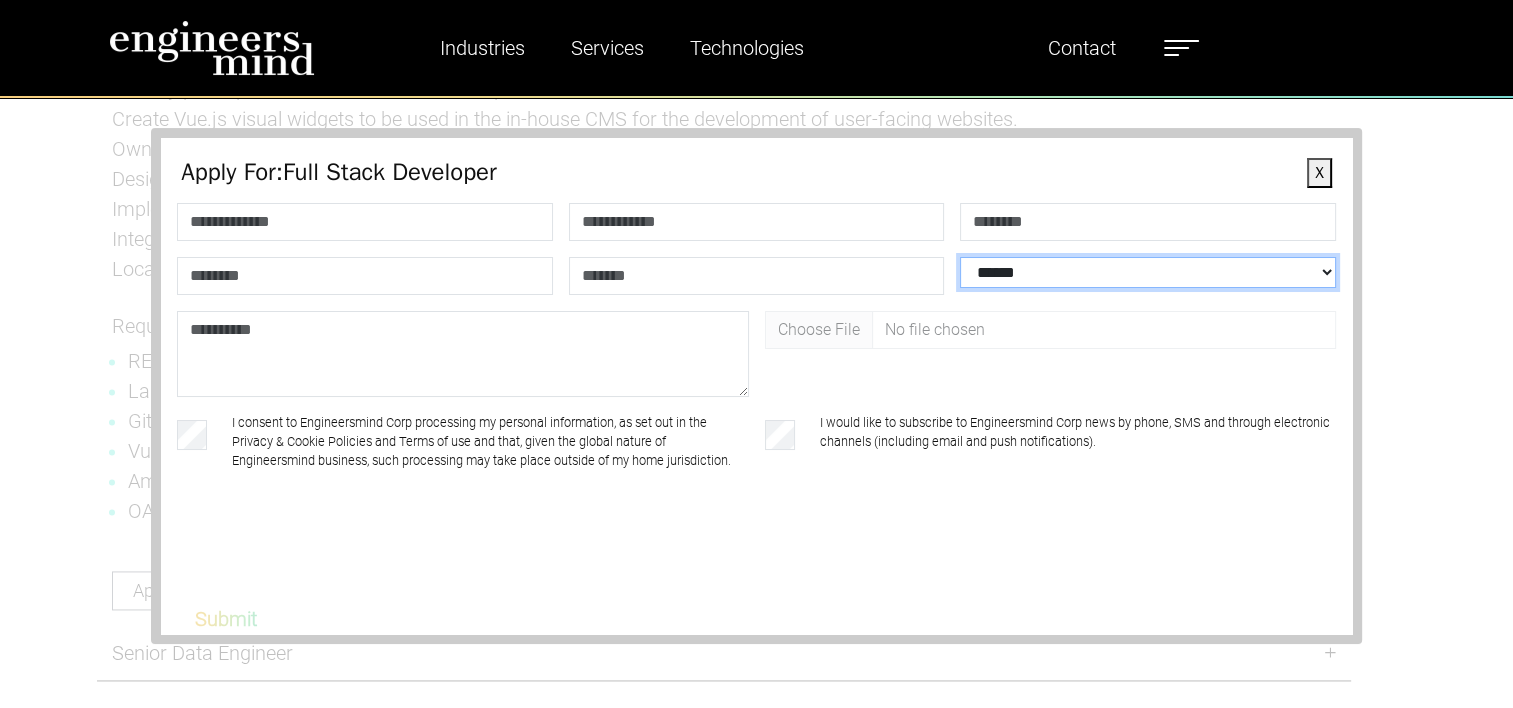 click on "**********" at bounding box center [1147, 272] 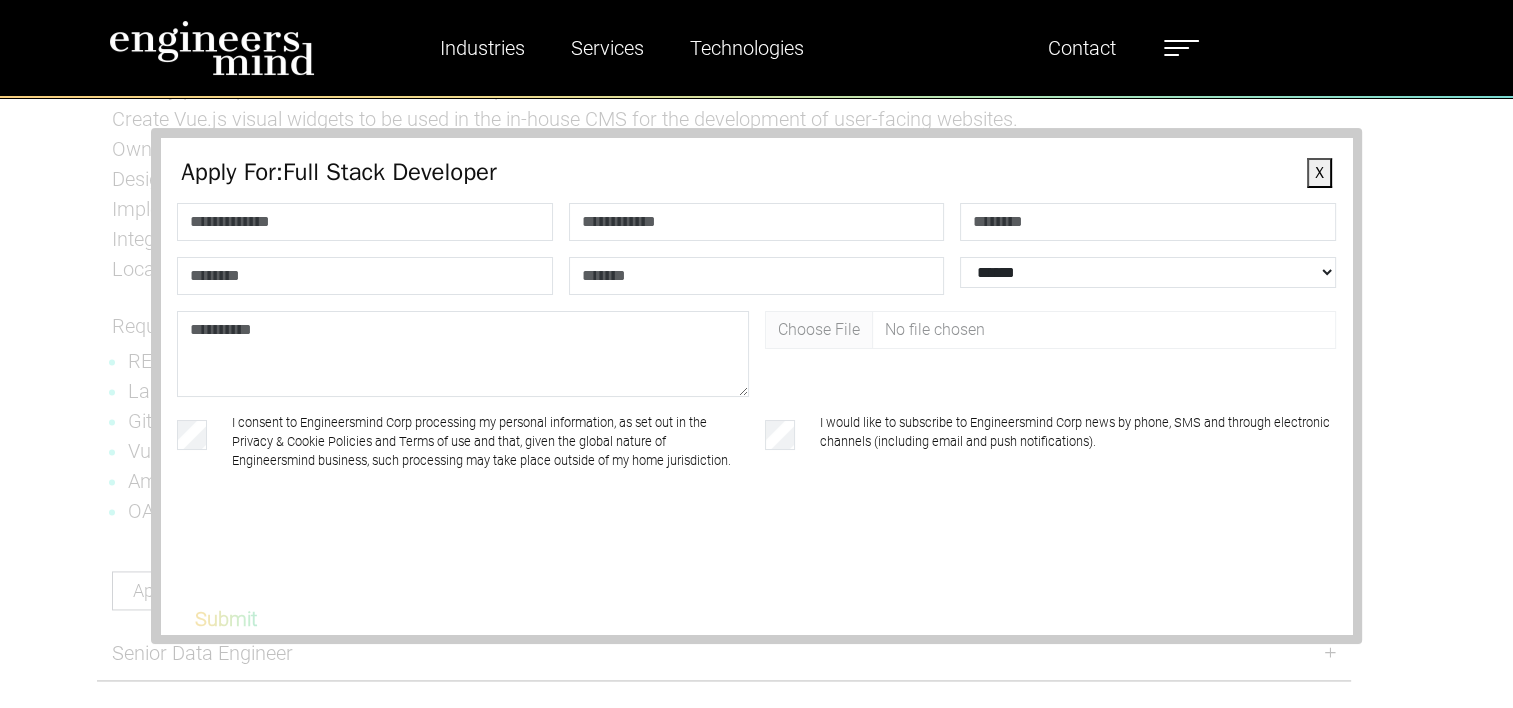 click on "X" at bounding box center [1319, 173] 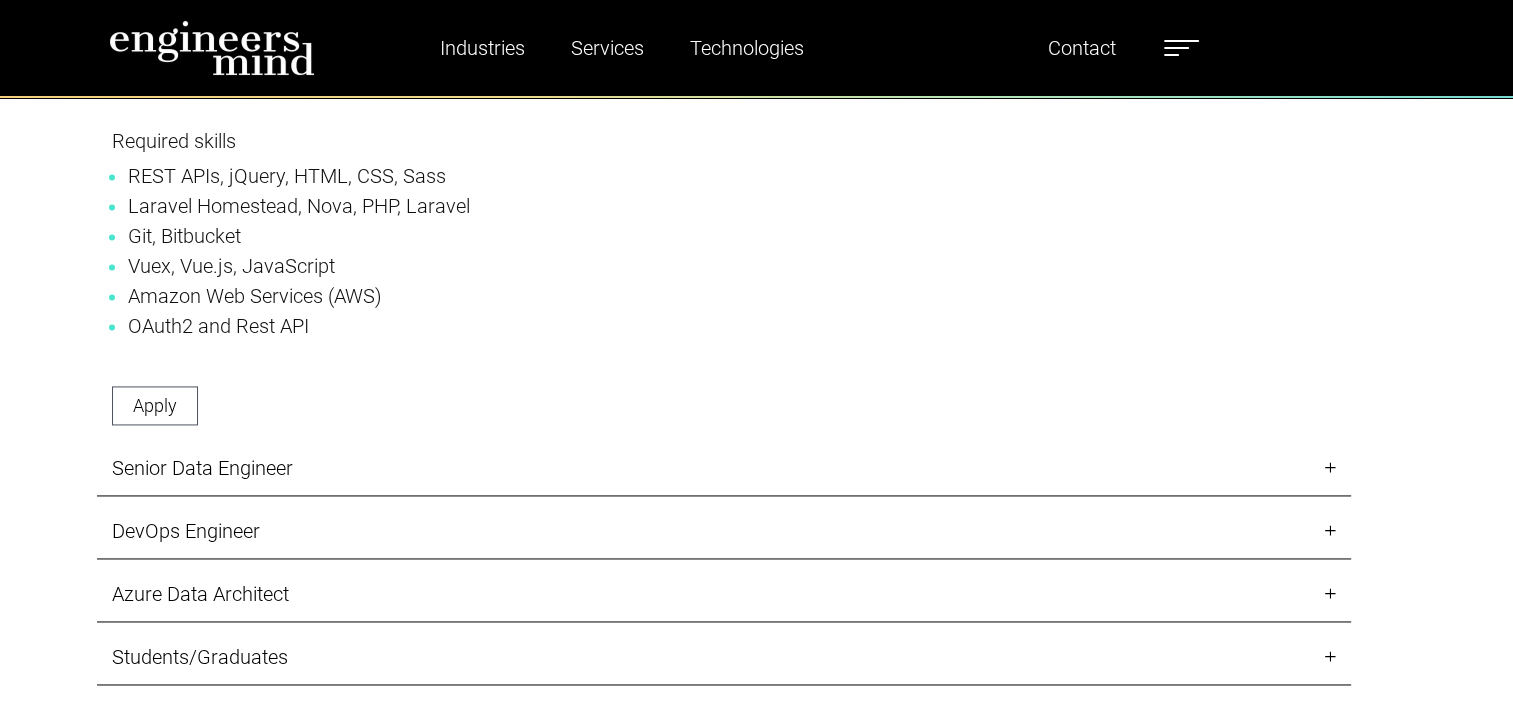 scroll, scrollTop: 2878, scrollLeft: 0, axis: vertical 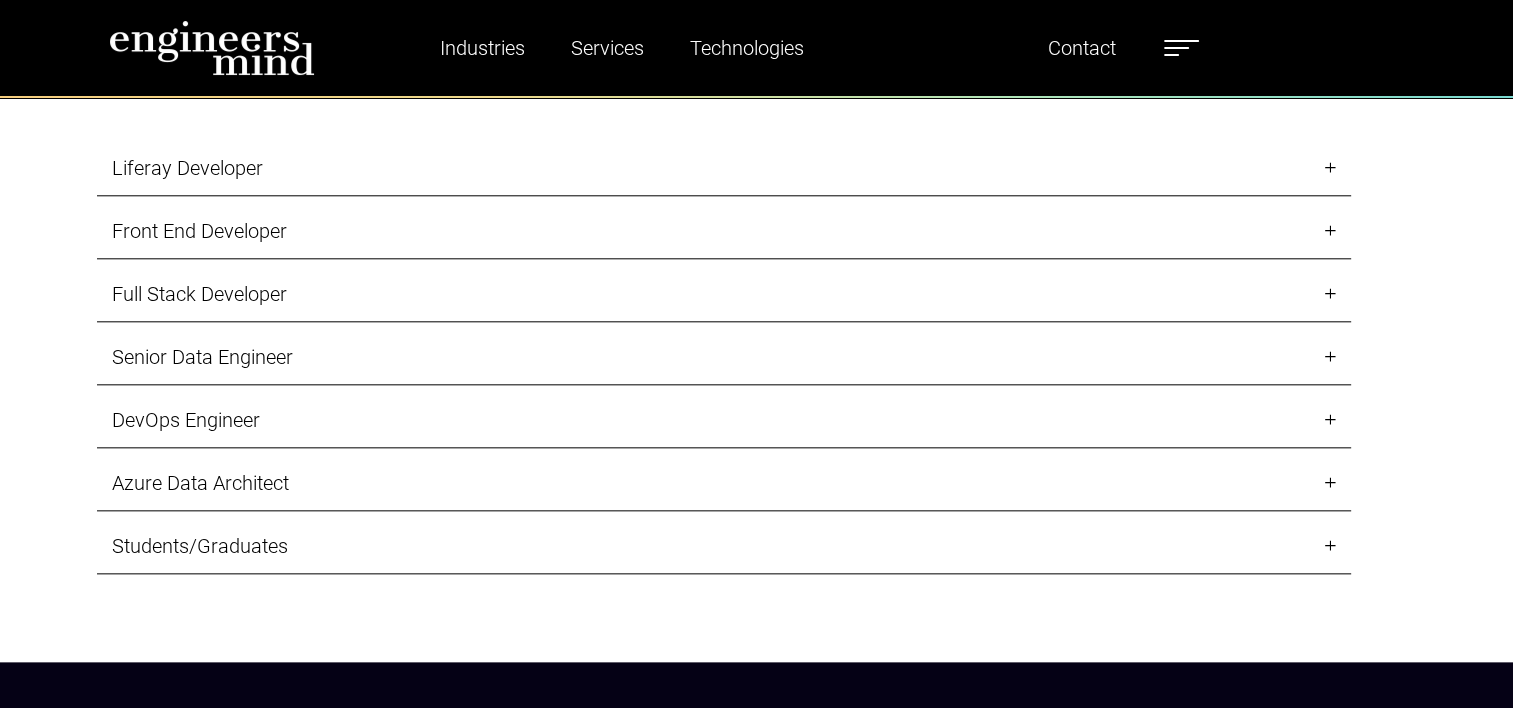 click on "DevOps Engineer" at bounding box center (724, 420) 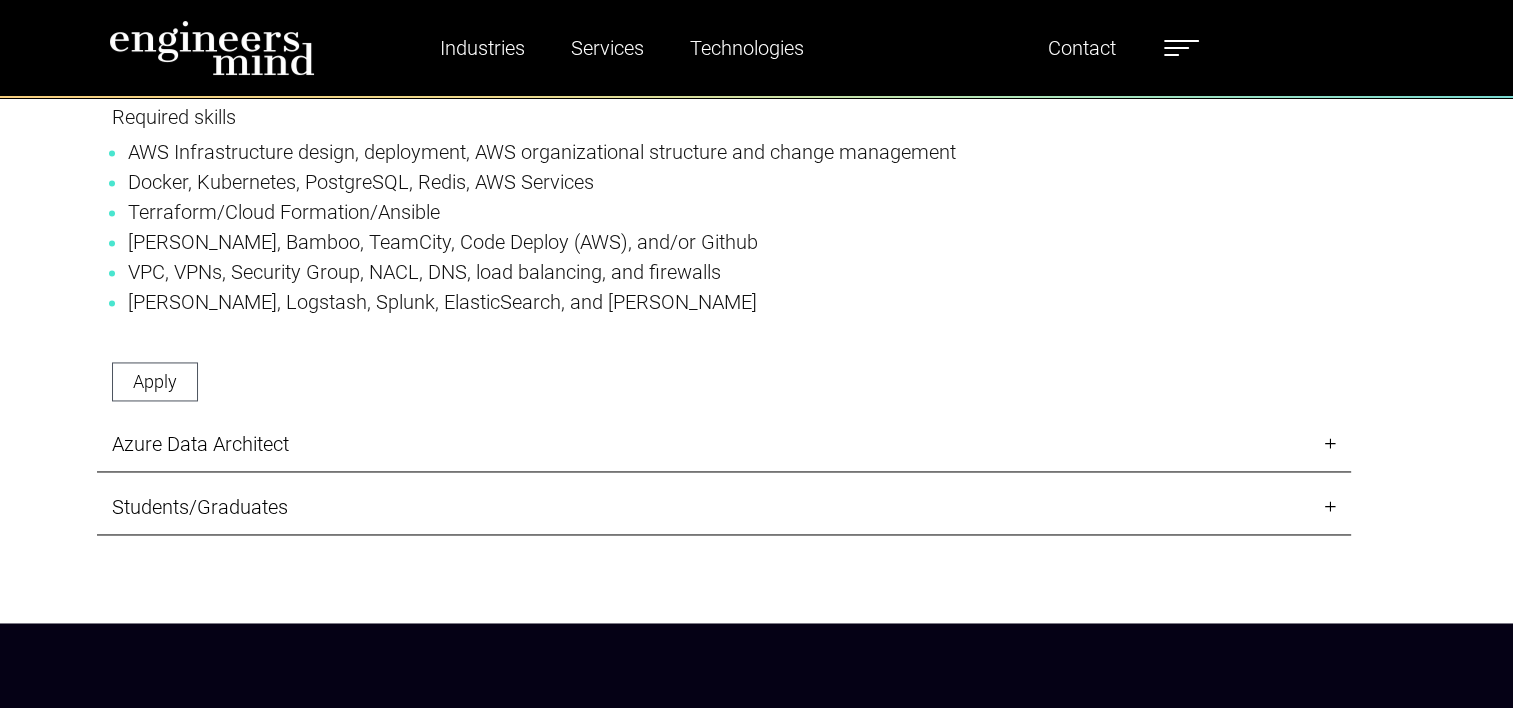 scroll, scrollTop: 2978, scrollLeft: 0, axis: vertical 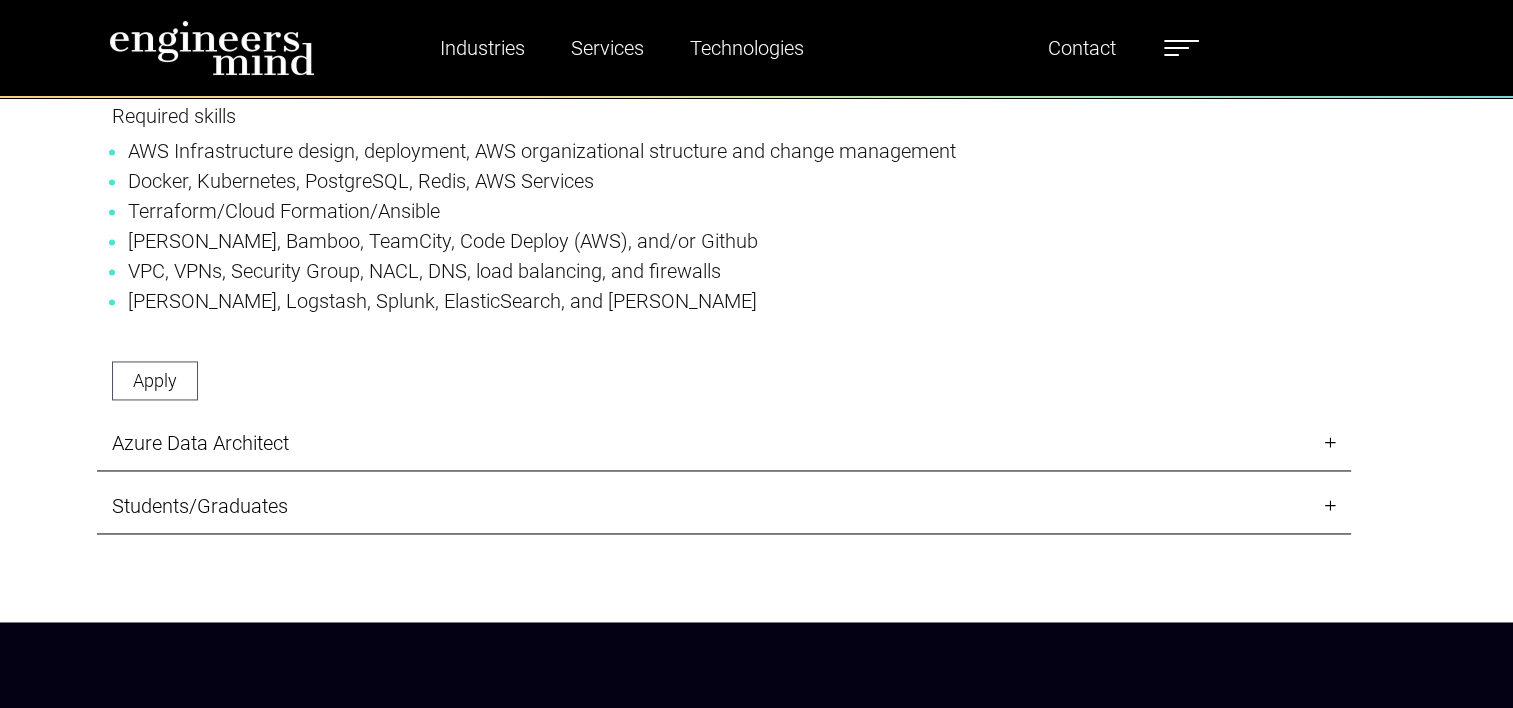 click on "Azure Data Architect" at bounding box center (724, 443) 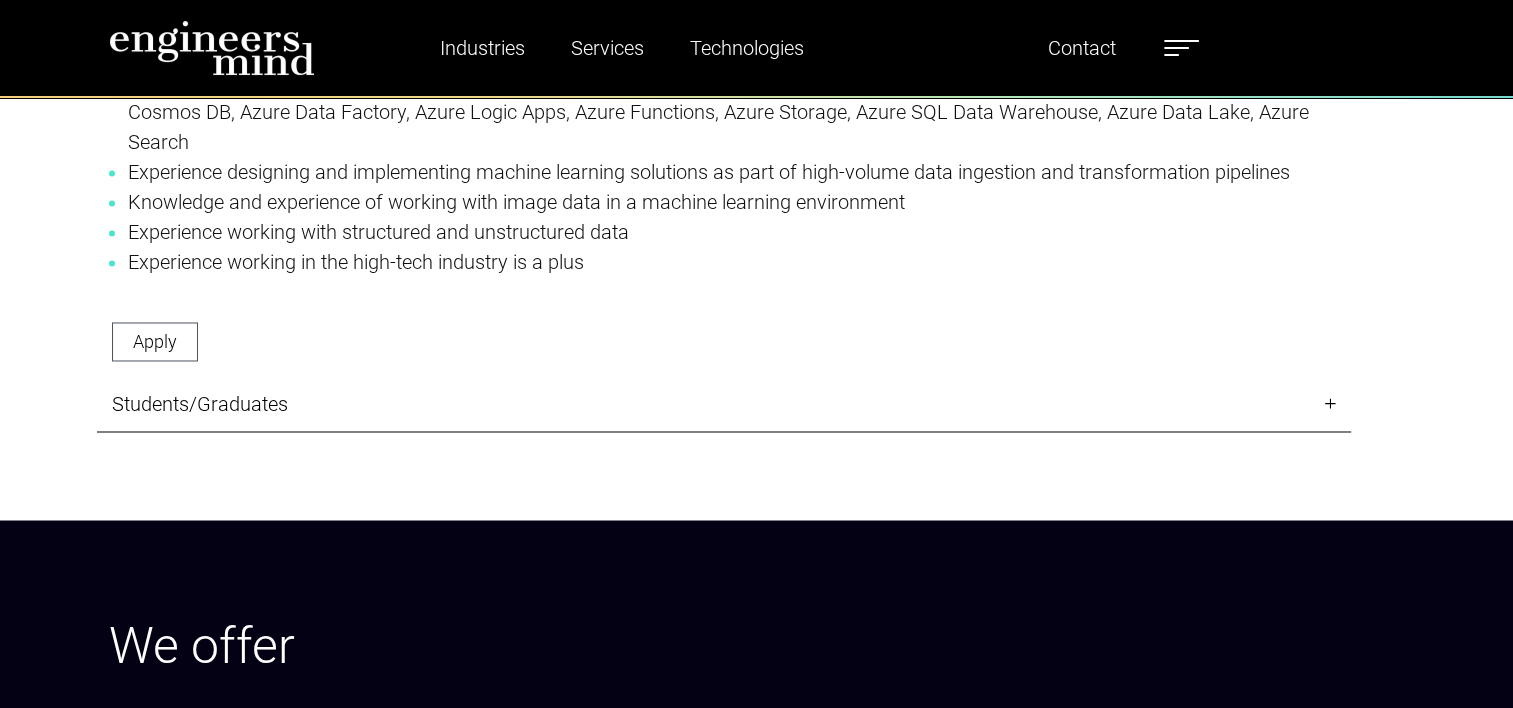 scroll, scrollTop: 3331, scrollLeft: 0, axis: vertical 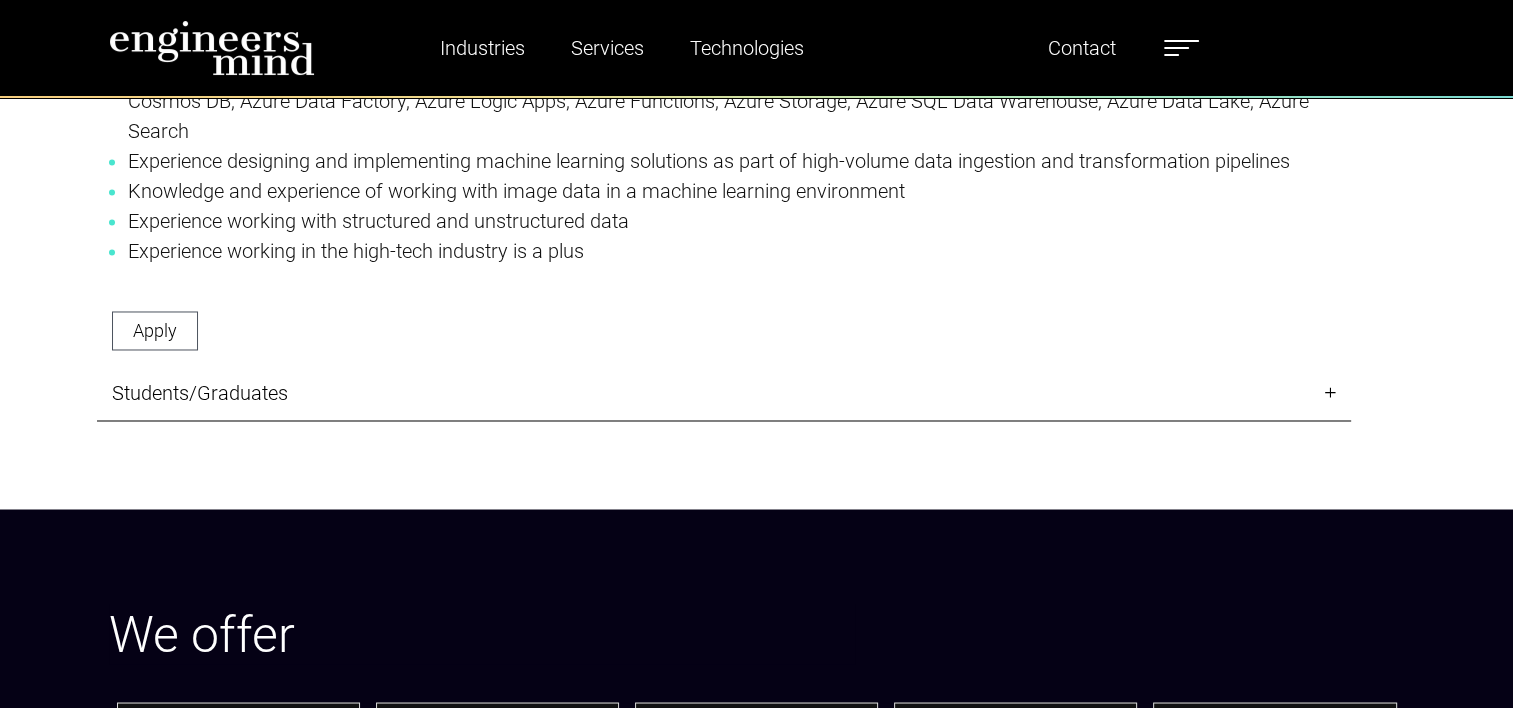 click on "Students/Graduates" at bounding box center [724, 393] 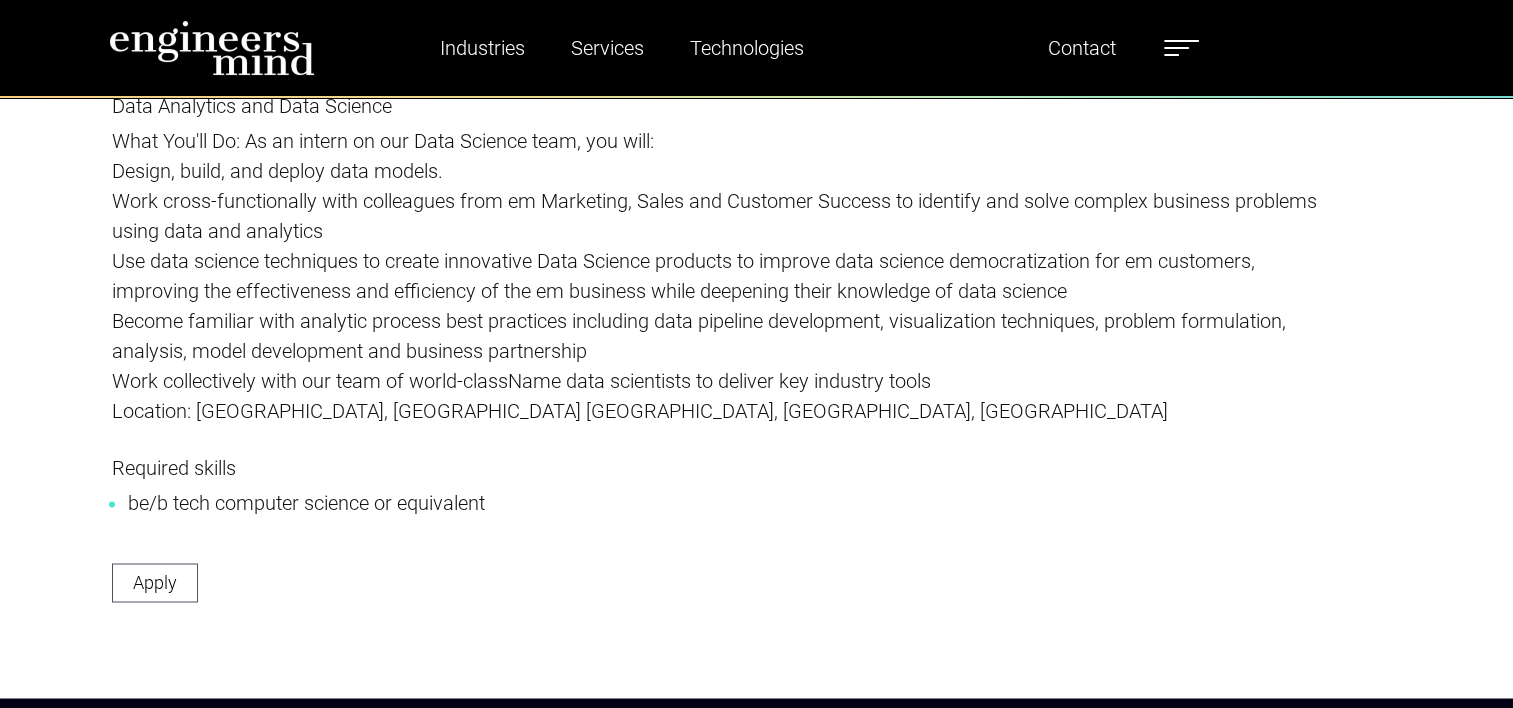 scroll, scrollTop: 3181, scrollLeft: 0, axis: vertical 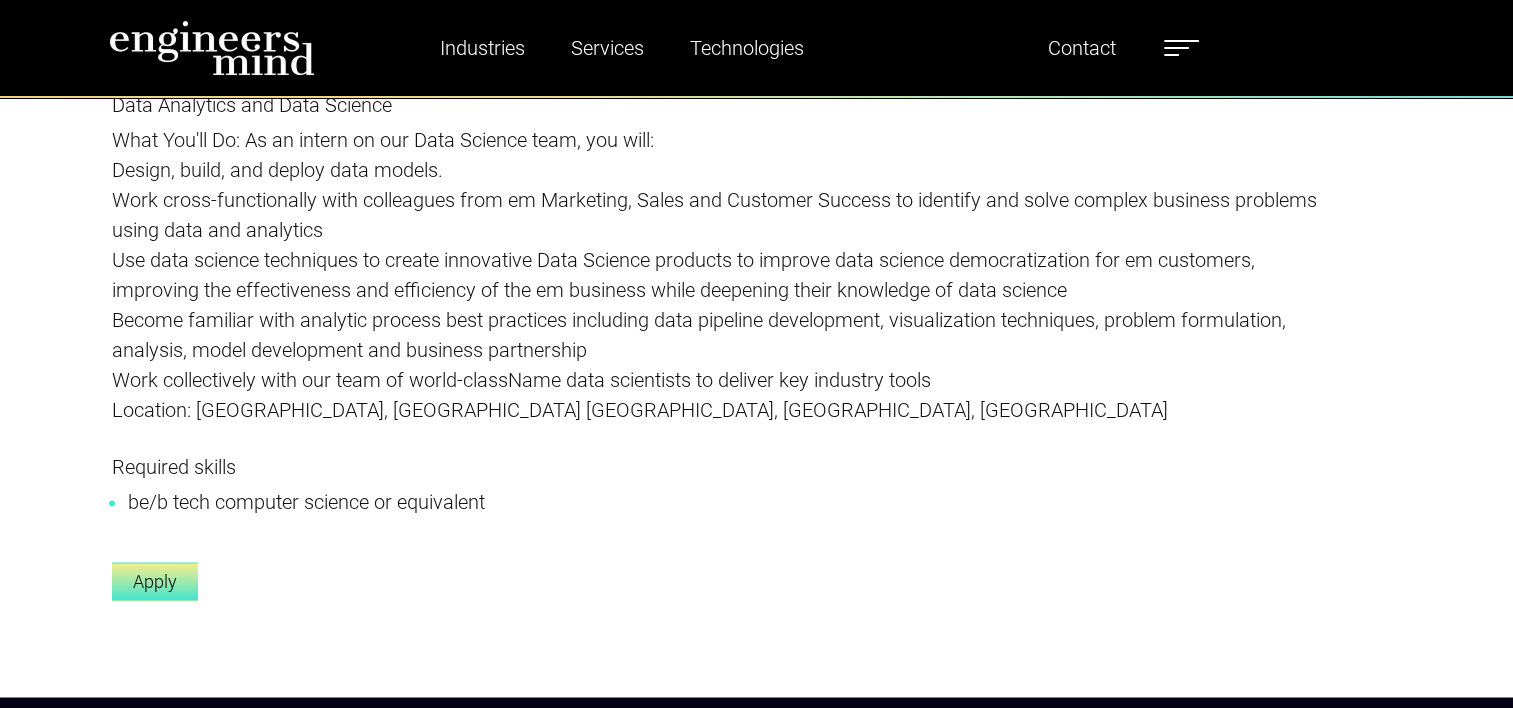 click on "Apply" at bounding box center [155, 581] 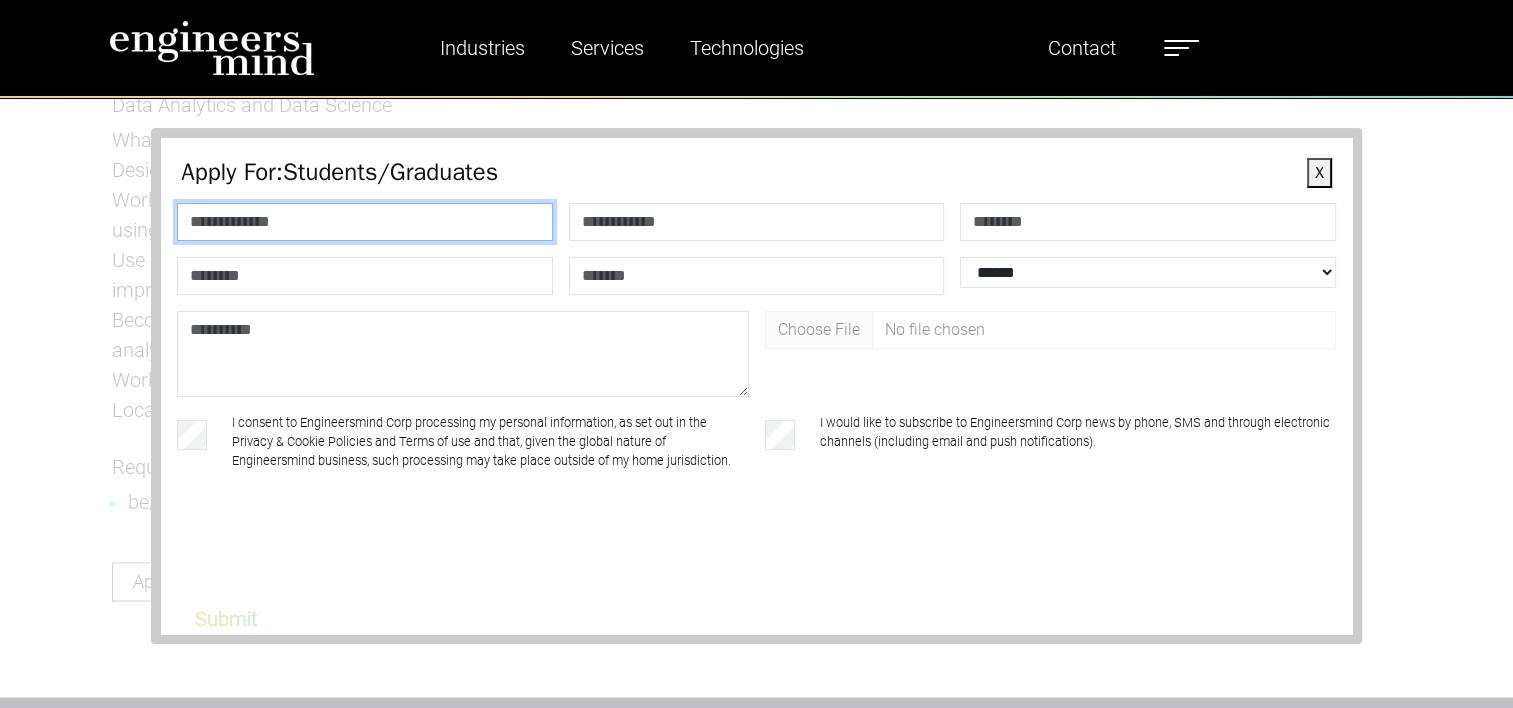 click at bounding box center (364, 222) 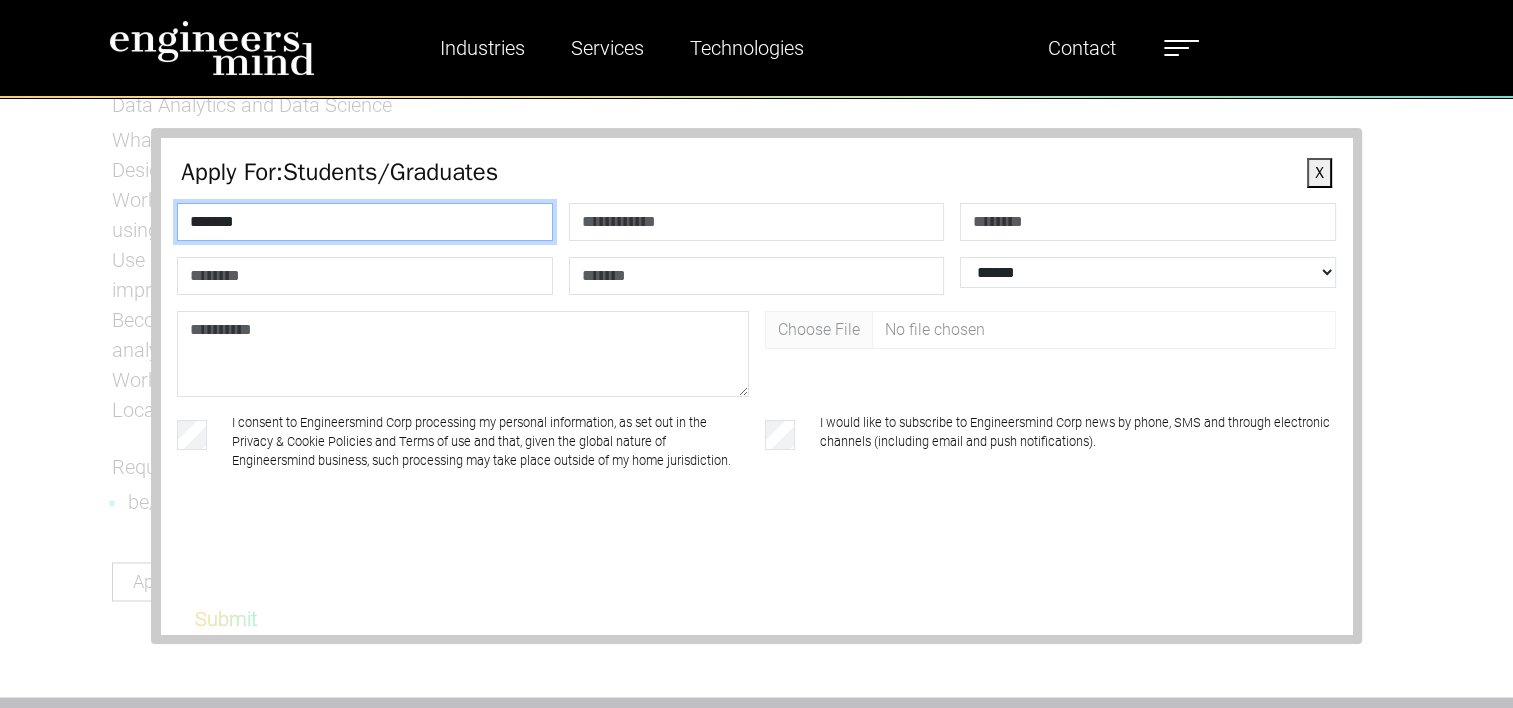 type on "*******" 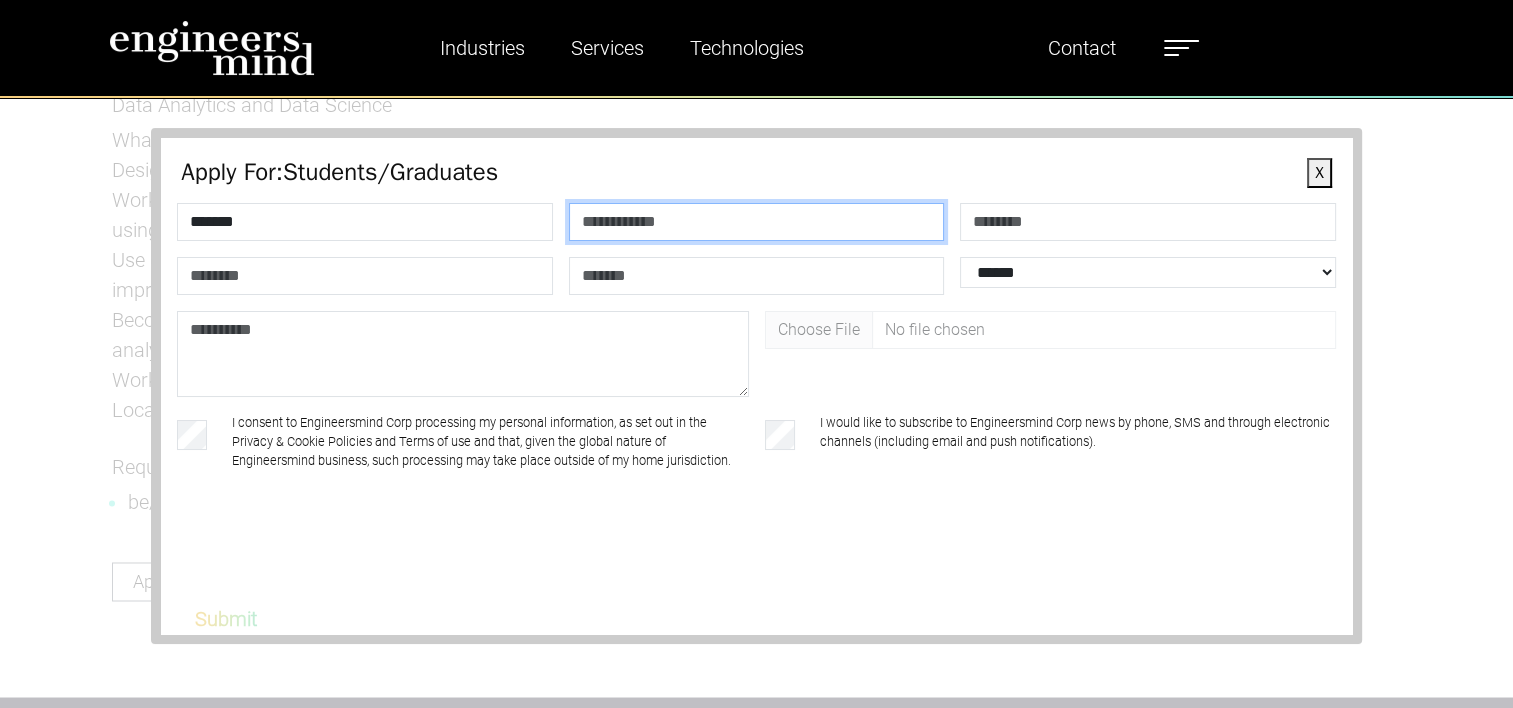 click at bounding box center (756, 222) 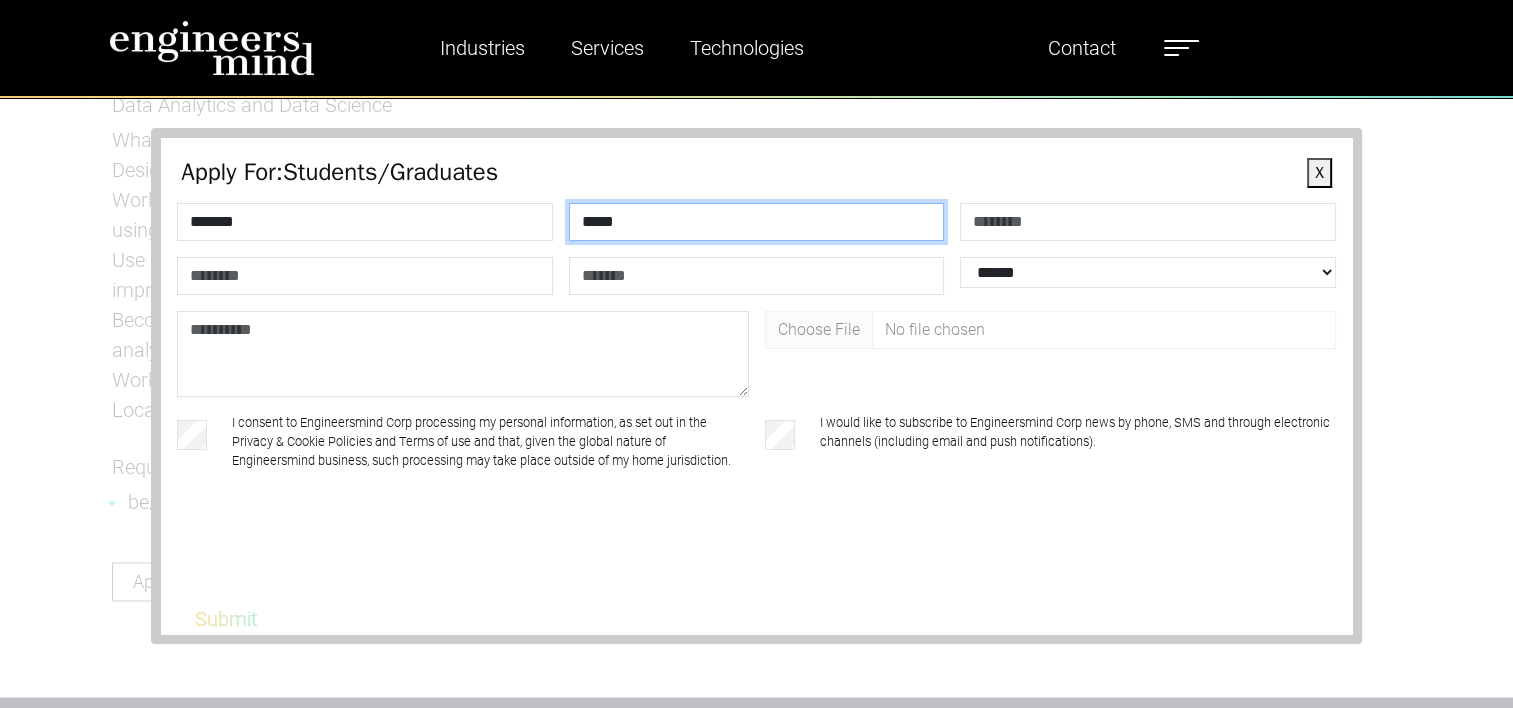 type on "*****" 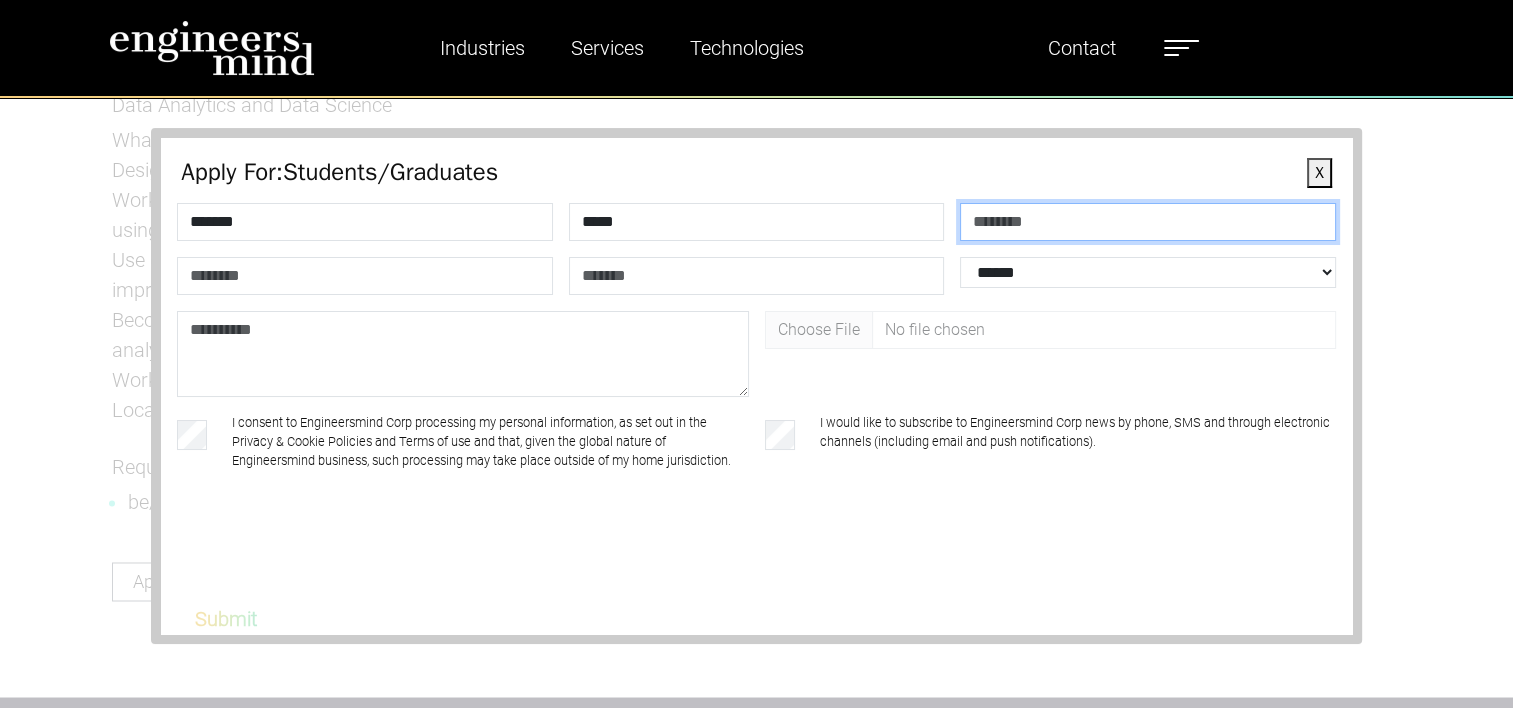 click at bounding box center [1147, 222] 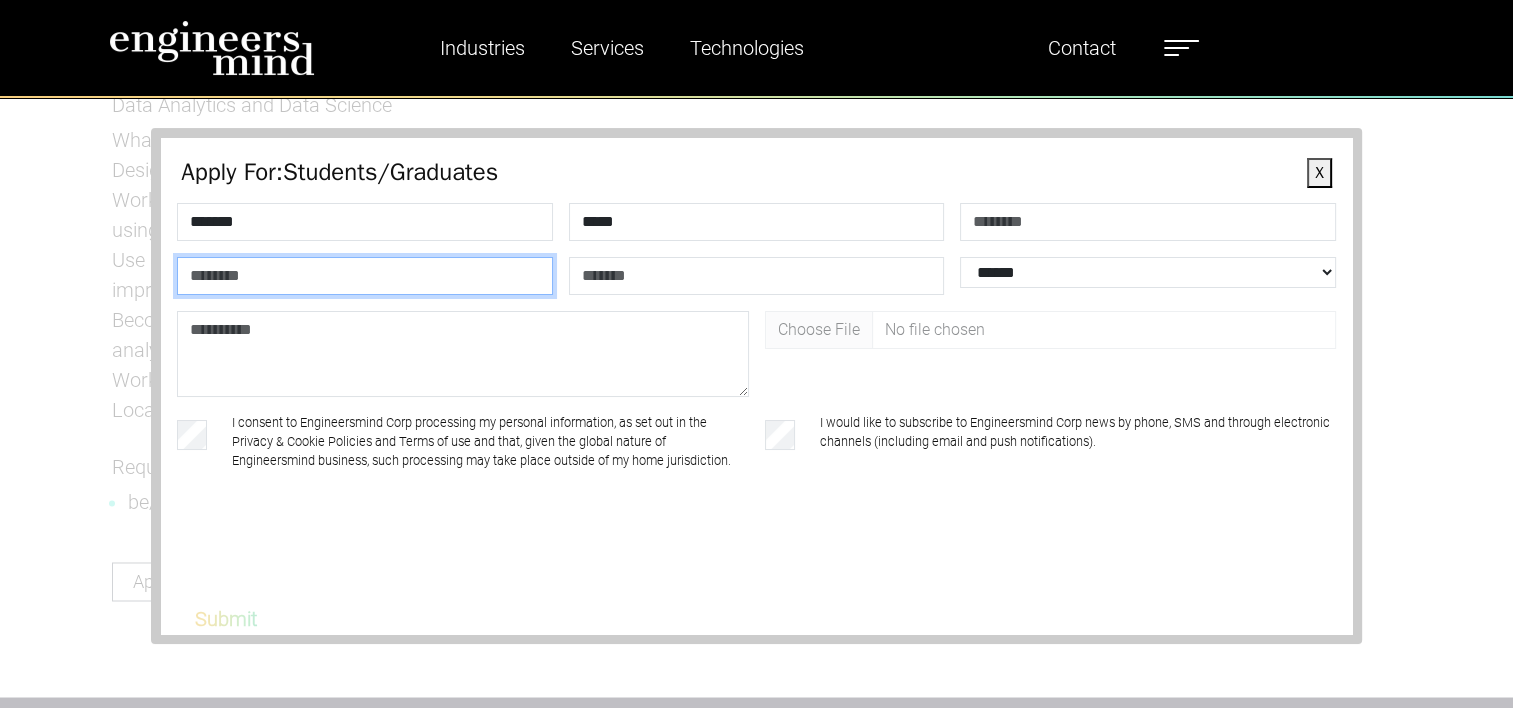 click at bounding box center [364, 276] 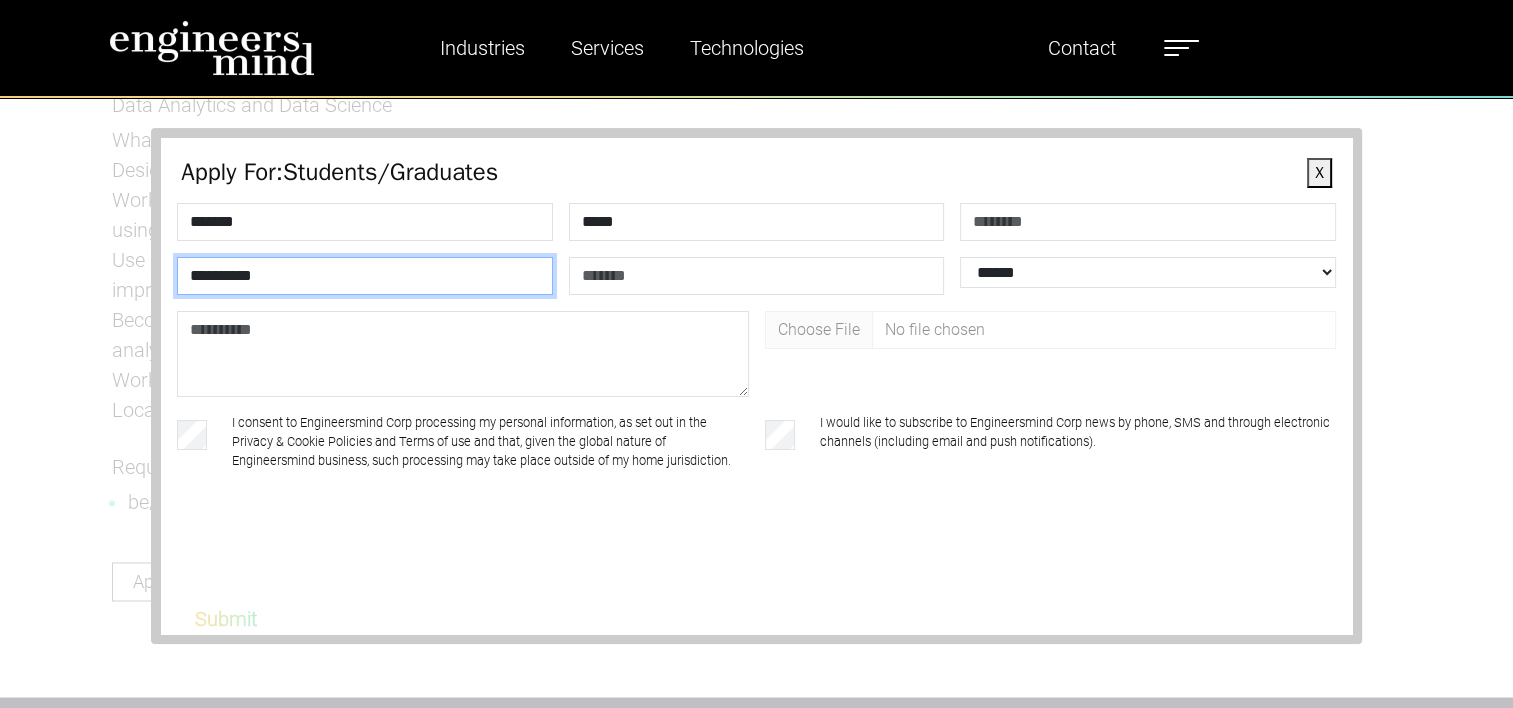 type on "**********" 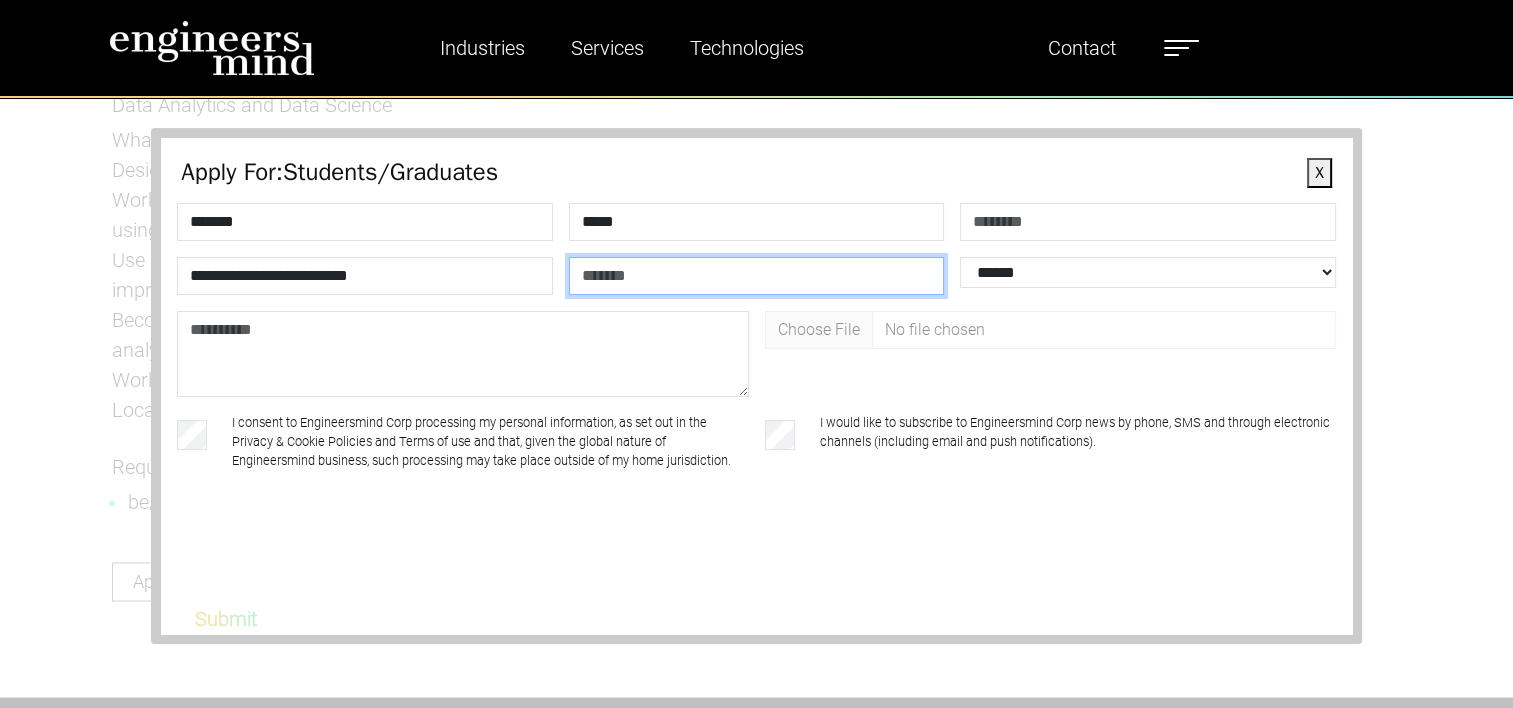 click at bounding box center (756, 276) 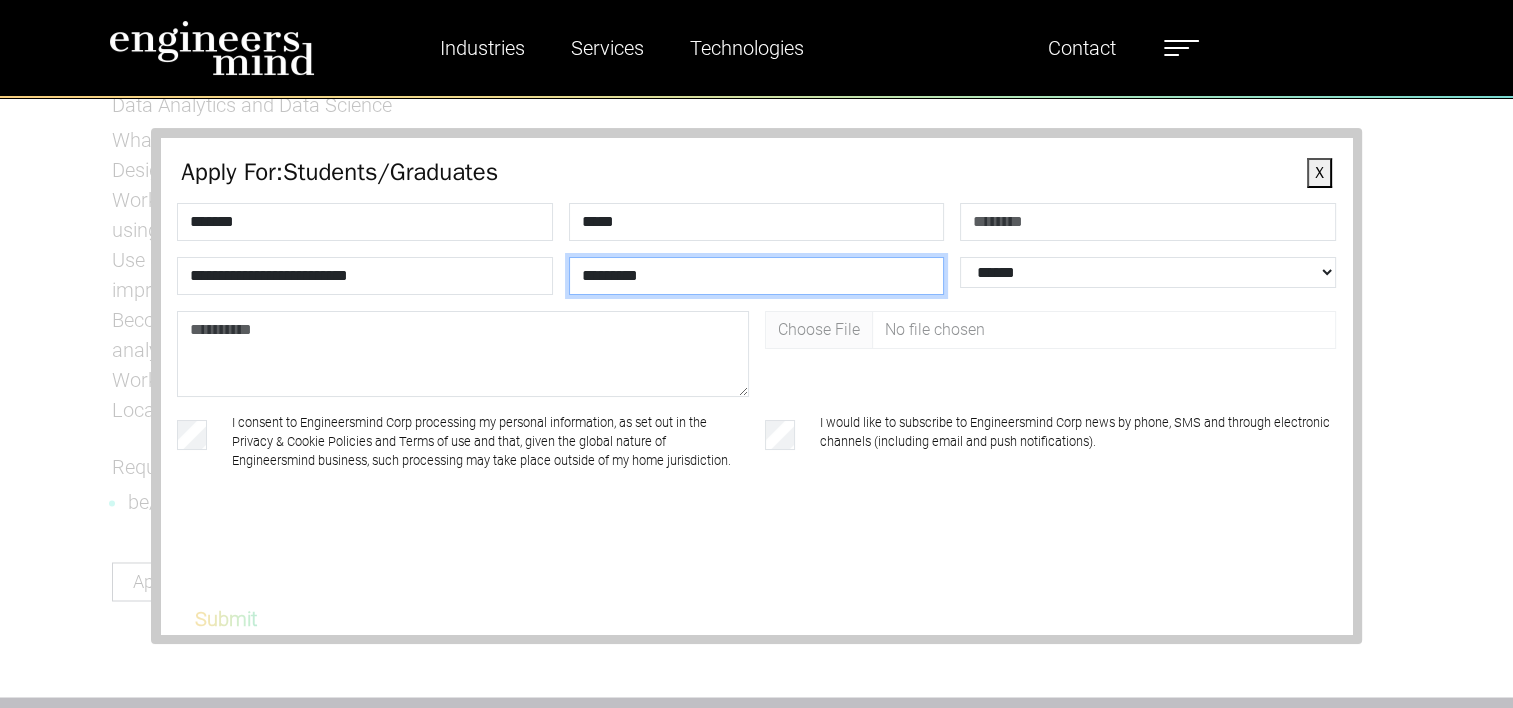 type on "*********" 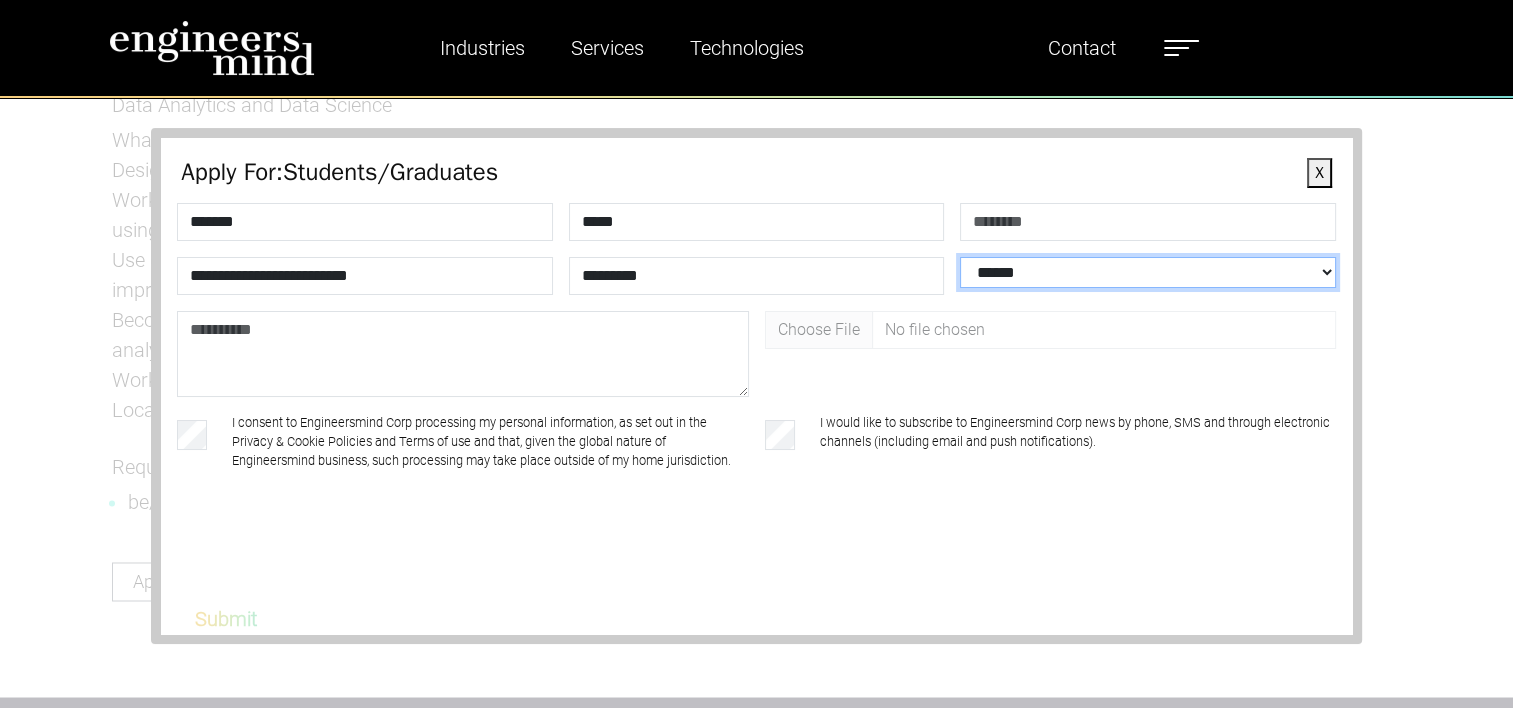 click on "**********" at bounding box center [1147, 272] 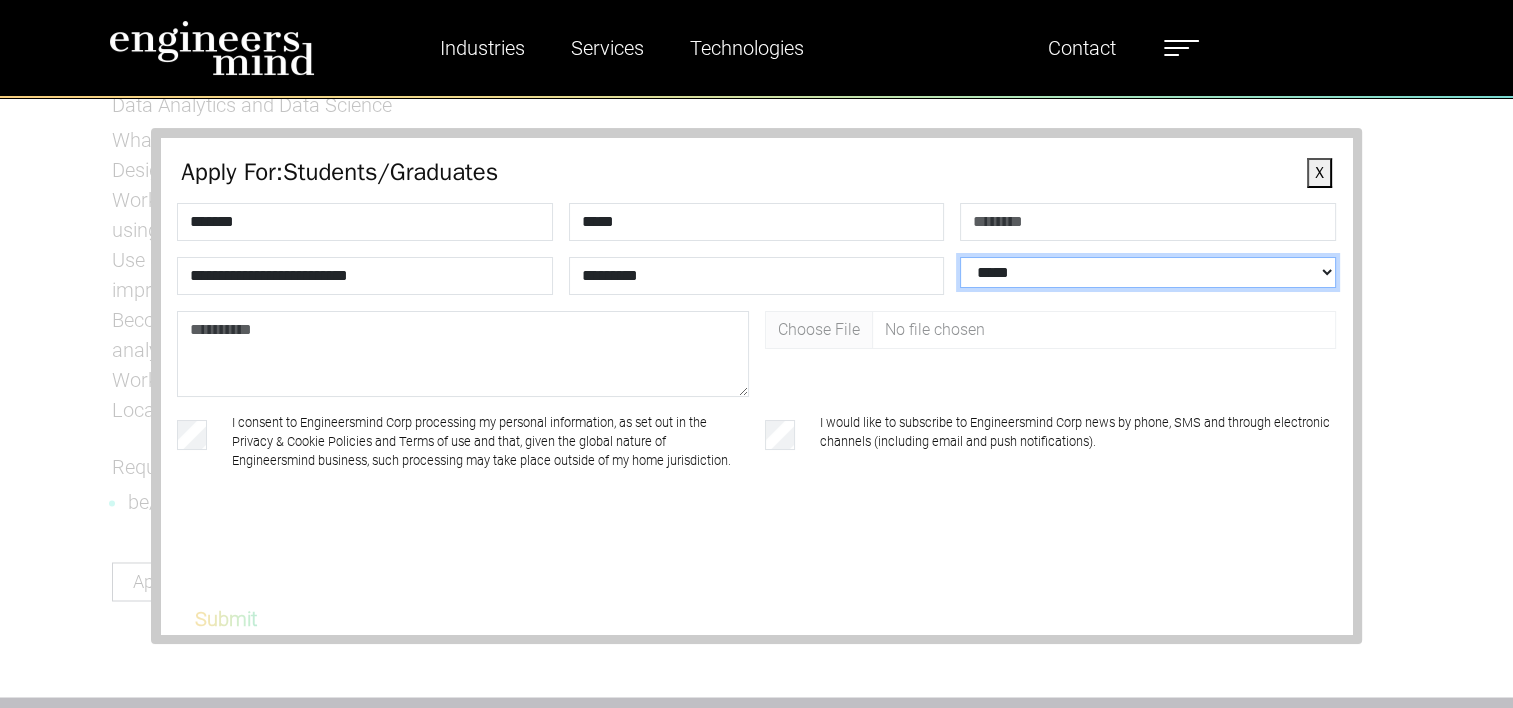 click on "**********" at bounding box center (1147, 272) 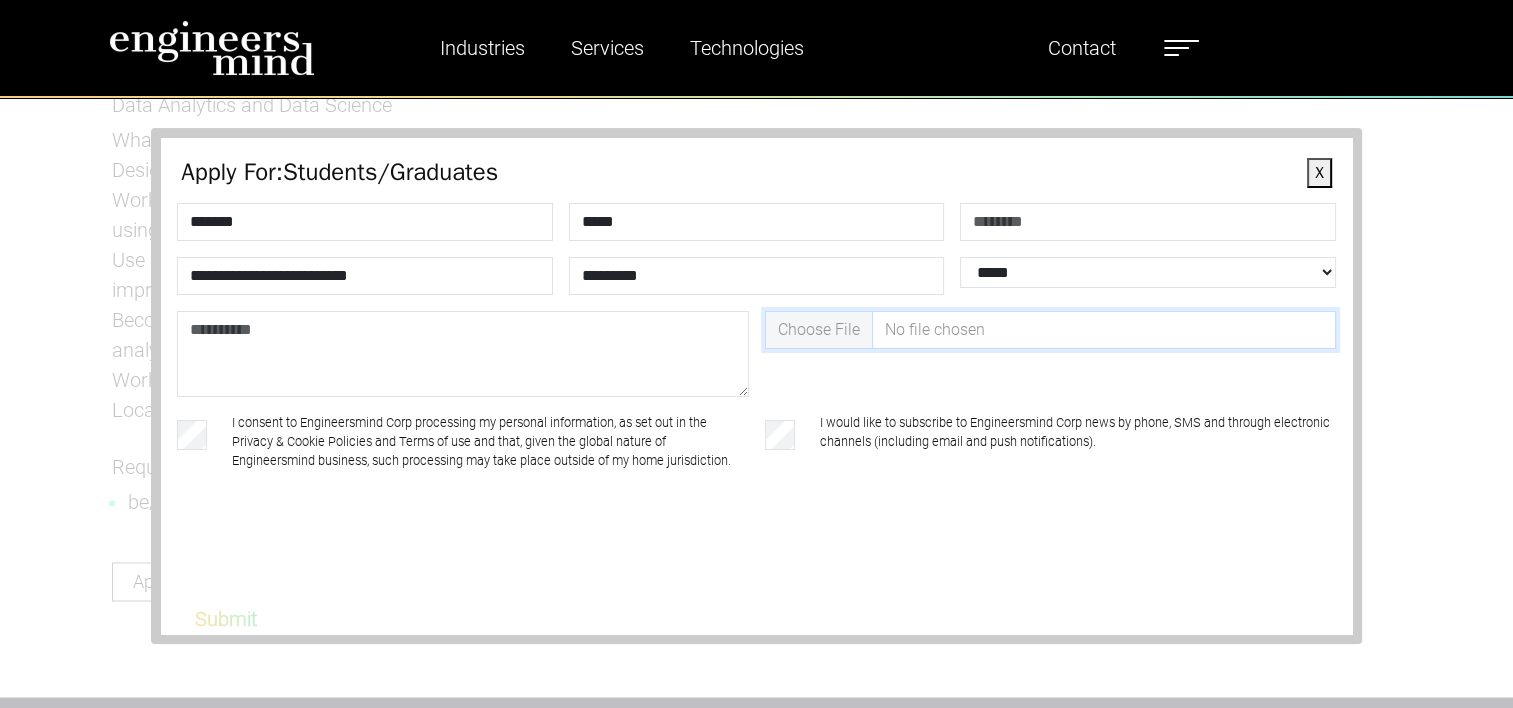 click at bounding box center [1050, 330] 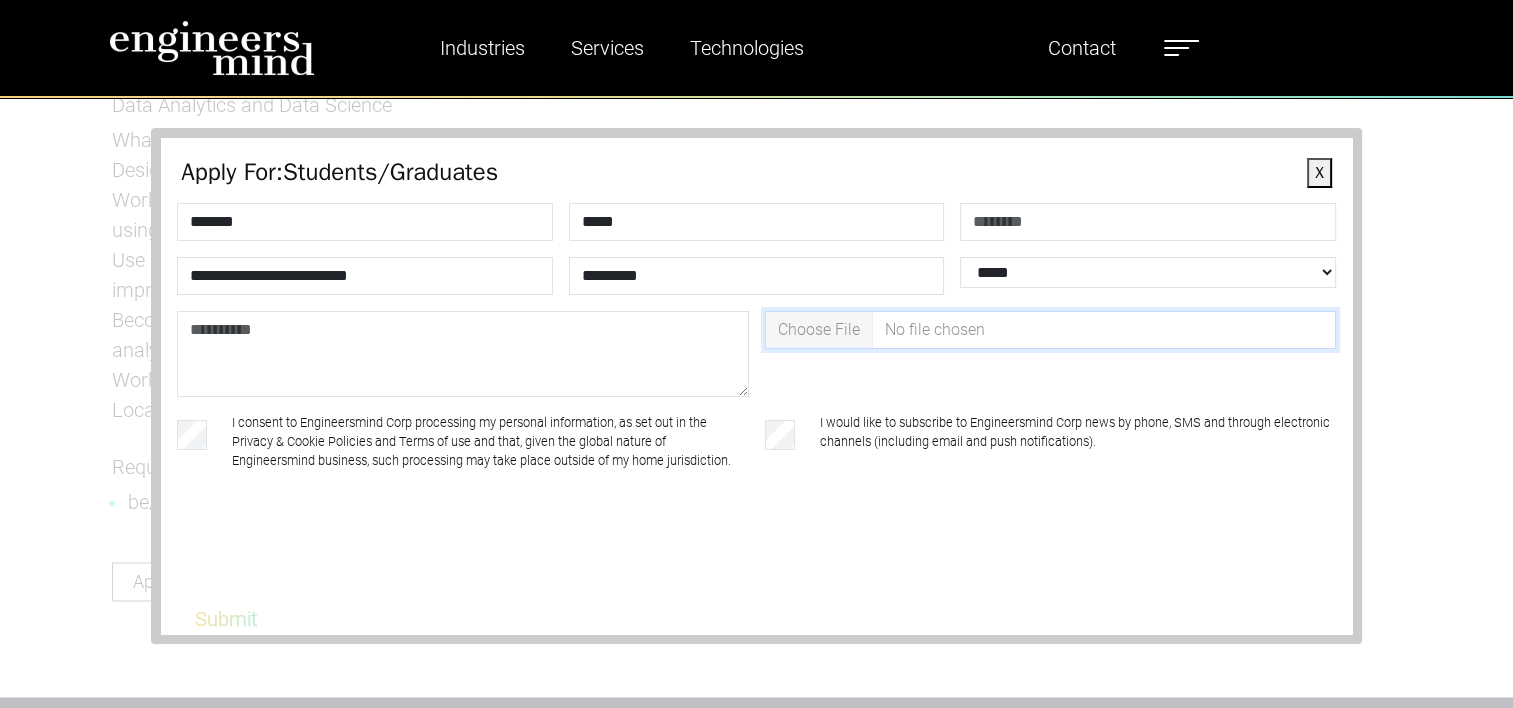 type on "**********" 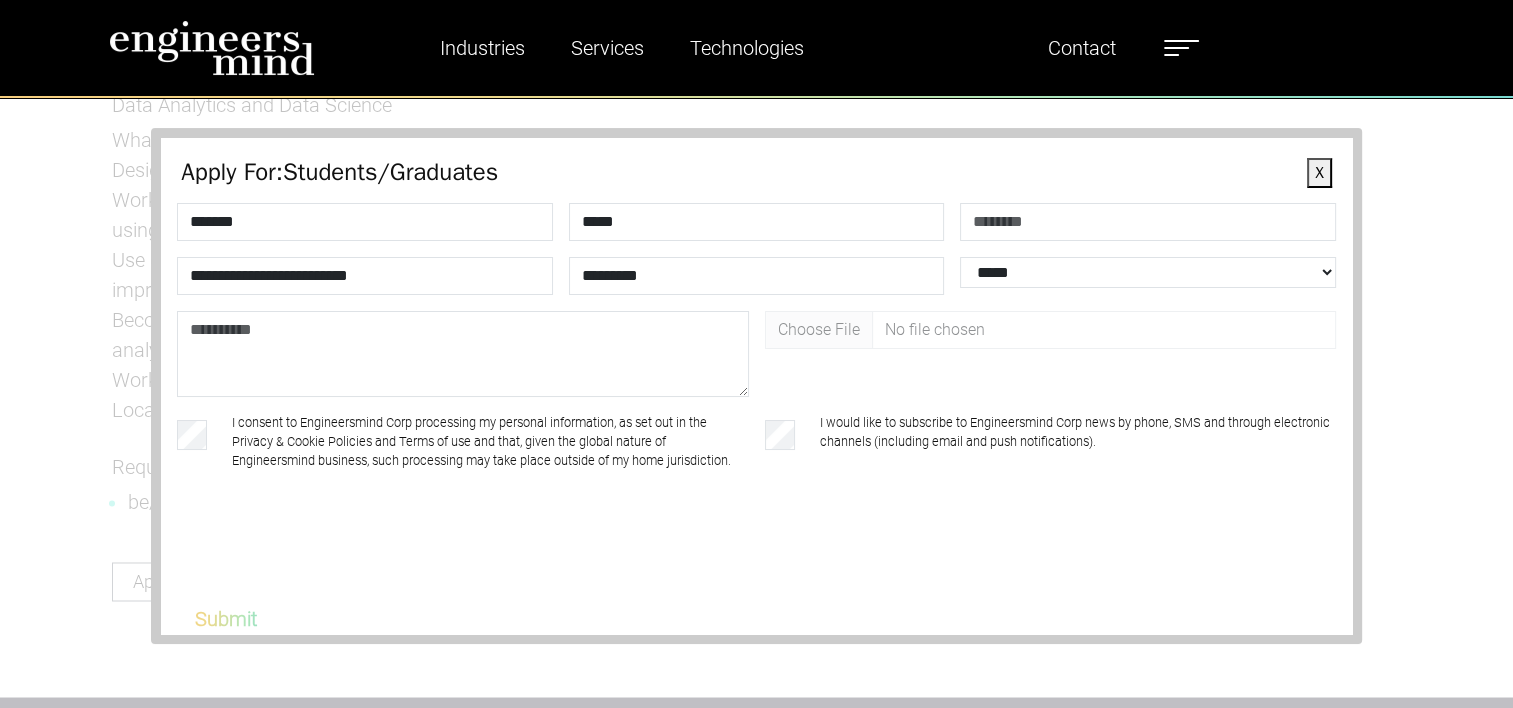 click on "Submit" at bounding box center (226, 619) 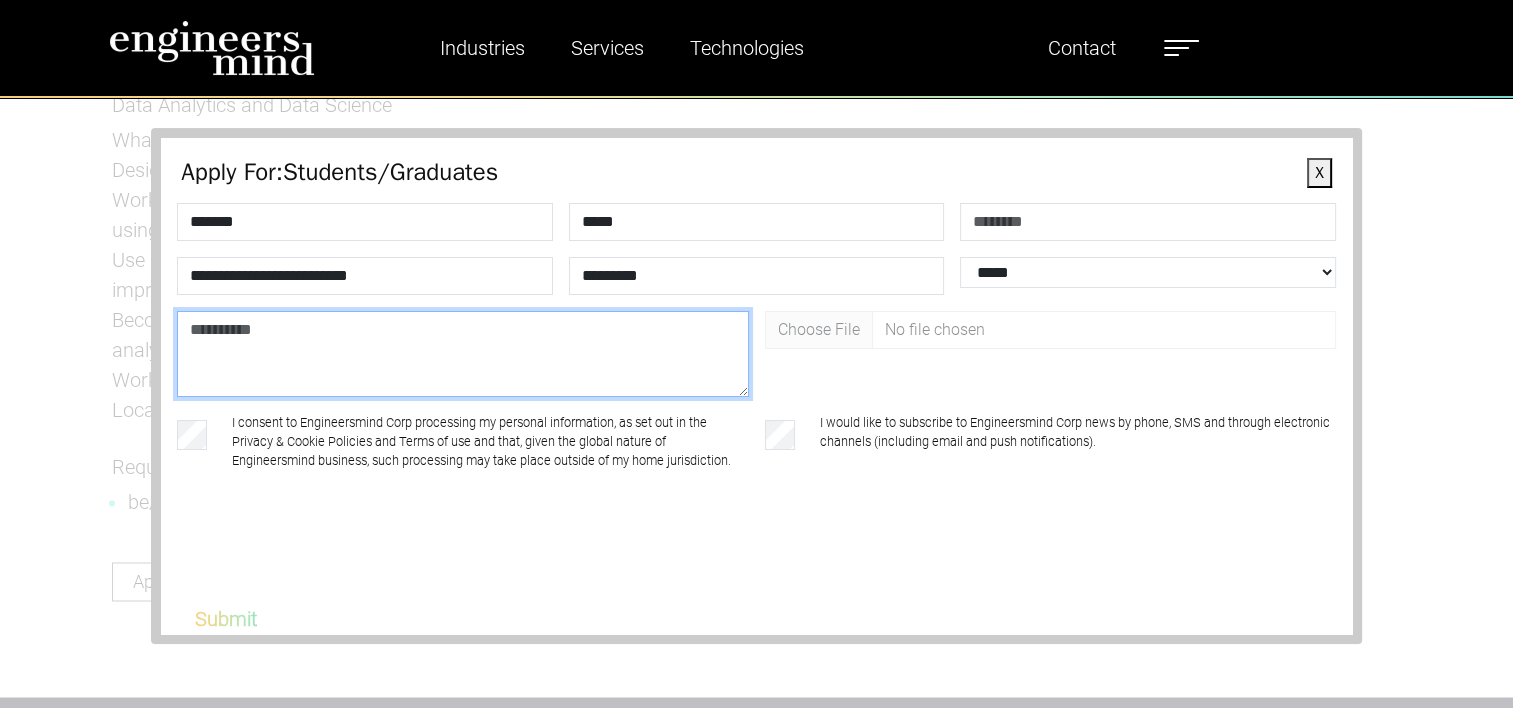 click at bounding box center (462, 354) 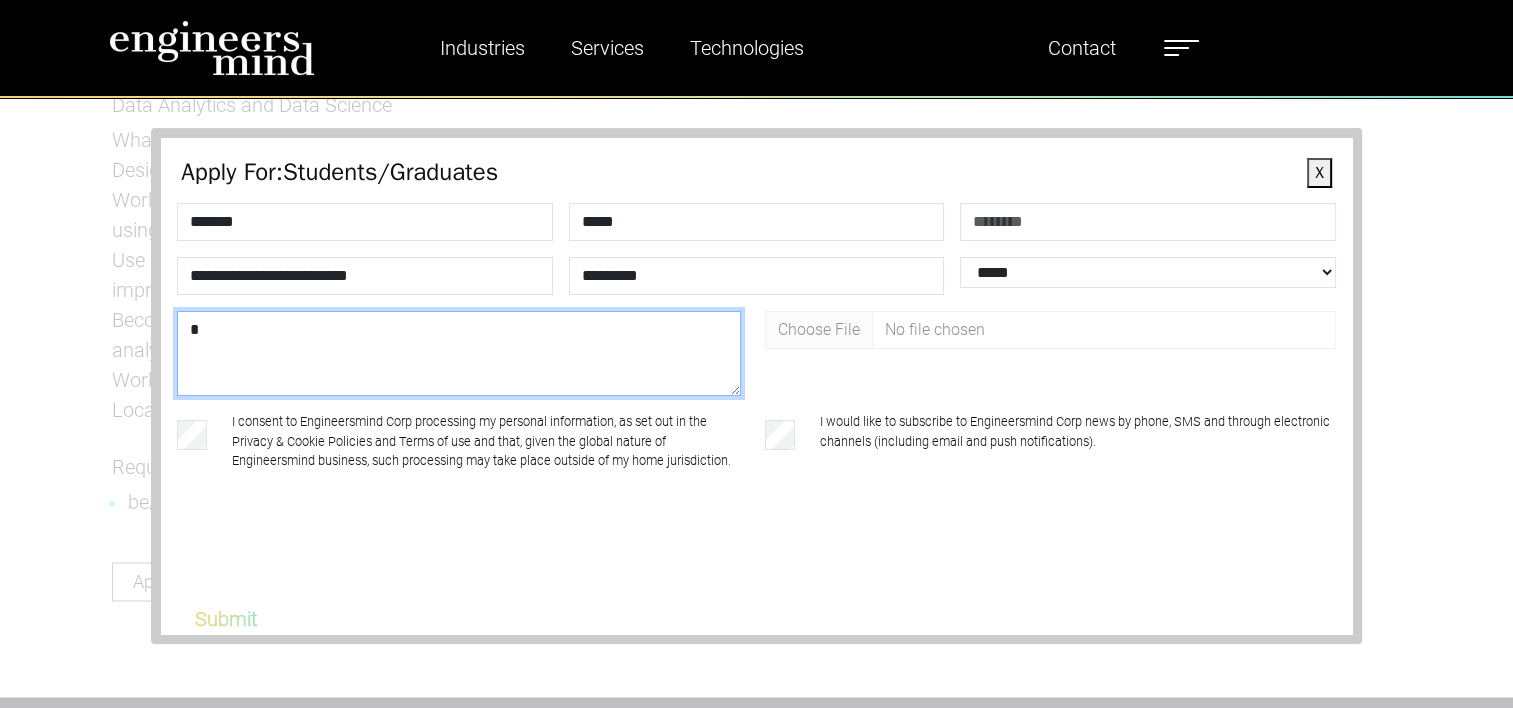 type 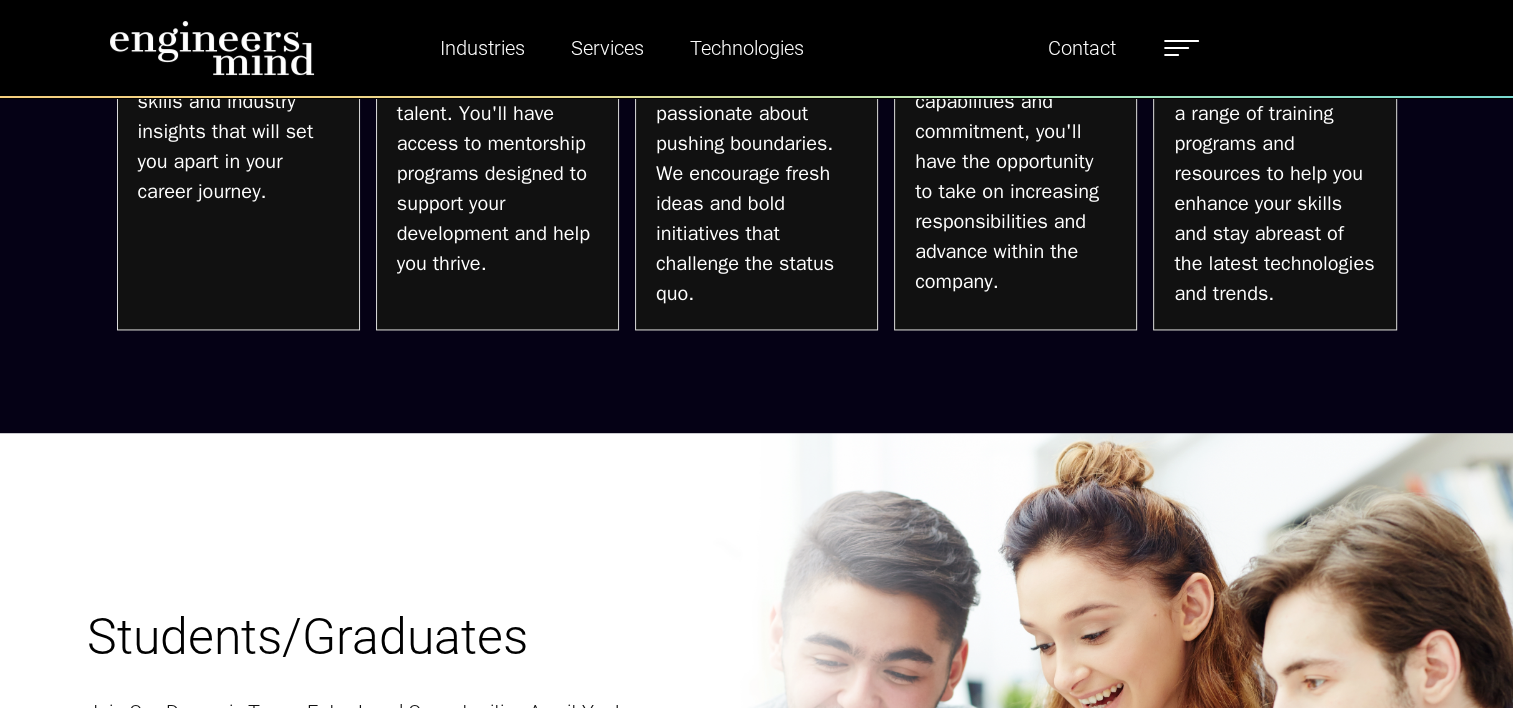 scroll, scrollTop: 3181, scrollLeft: 0, axis: vertical 